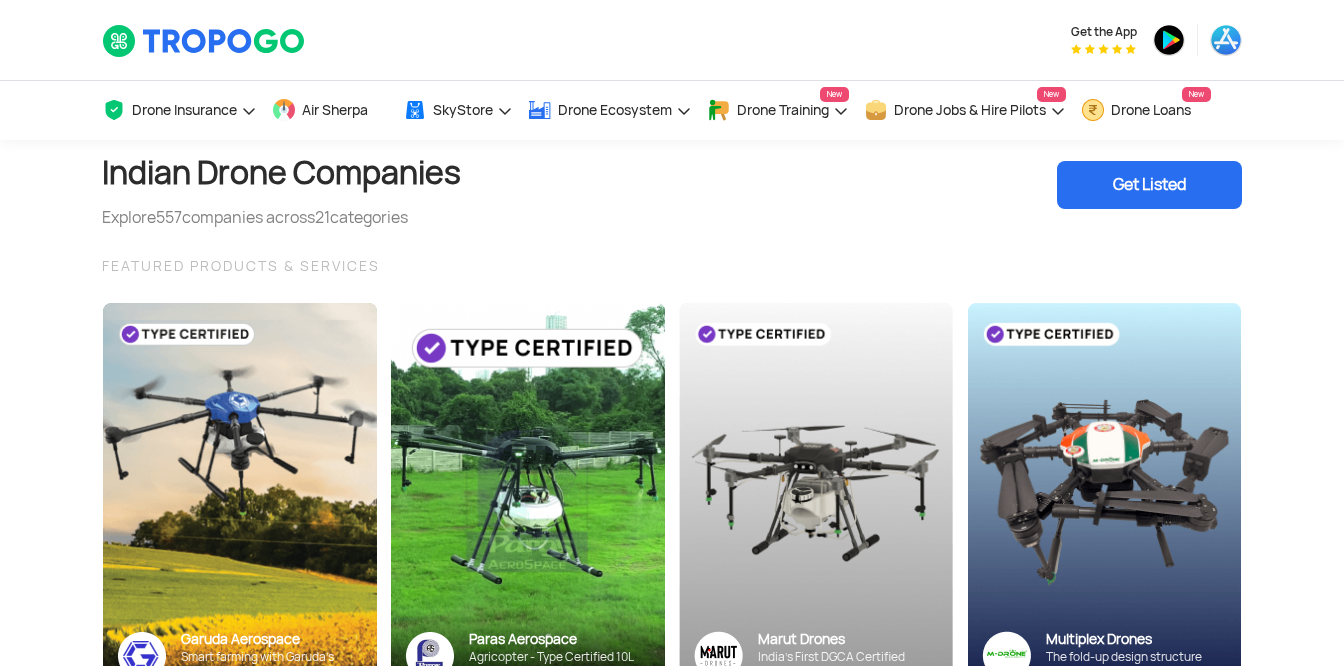 click on "Training Institute & RPTOs" at bounding box center [827, 1074] 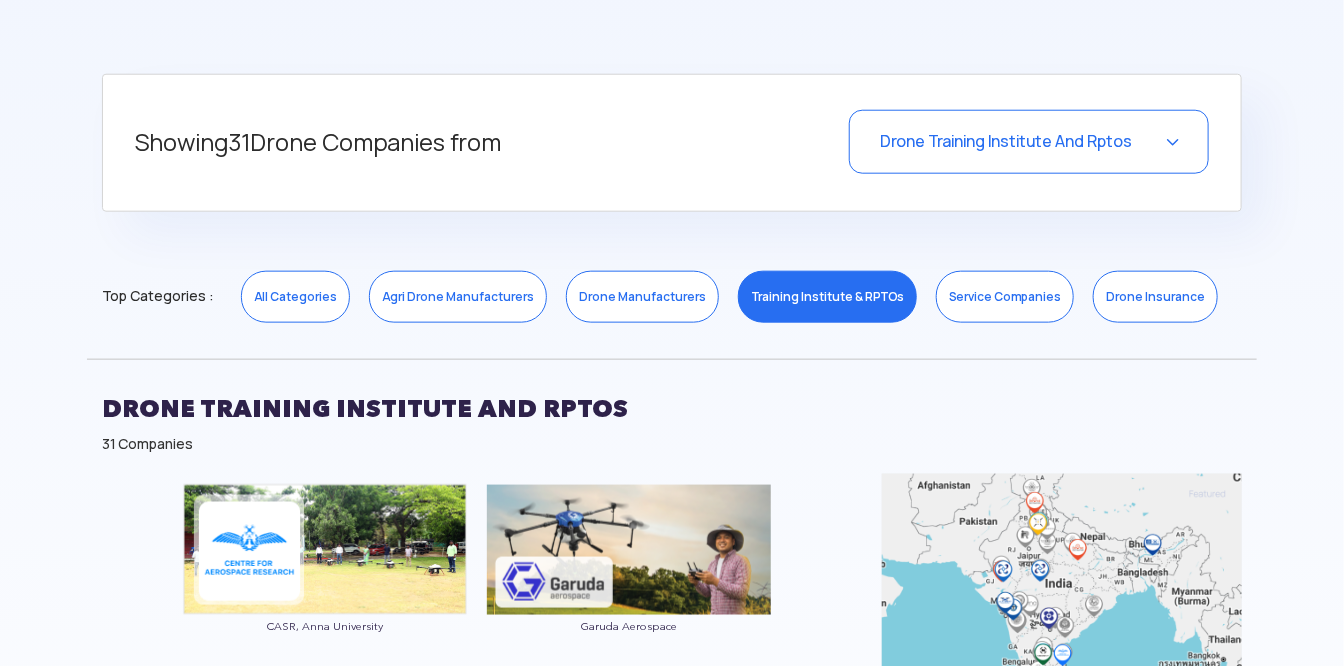 scroll, scrollTop: 777, scrollLeft: 0, axis: vertical 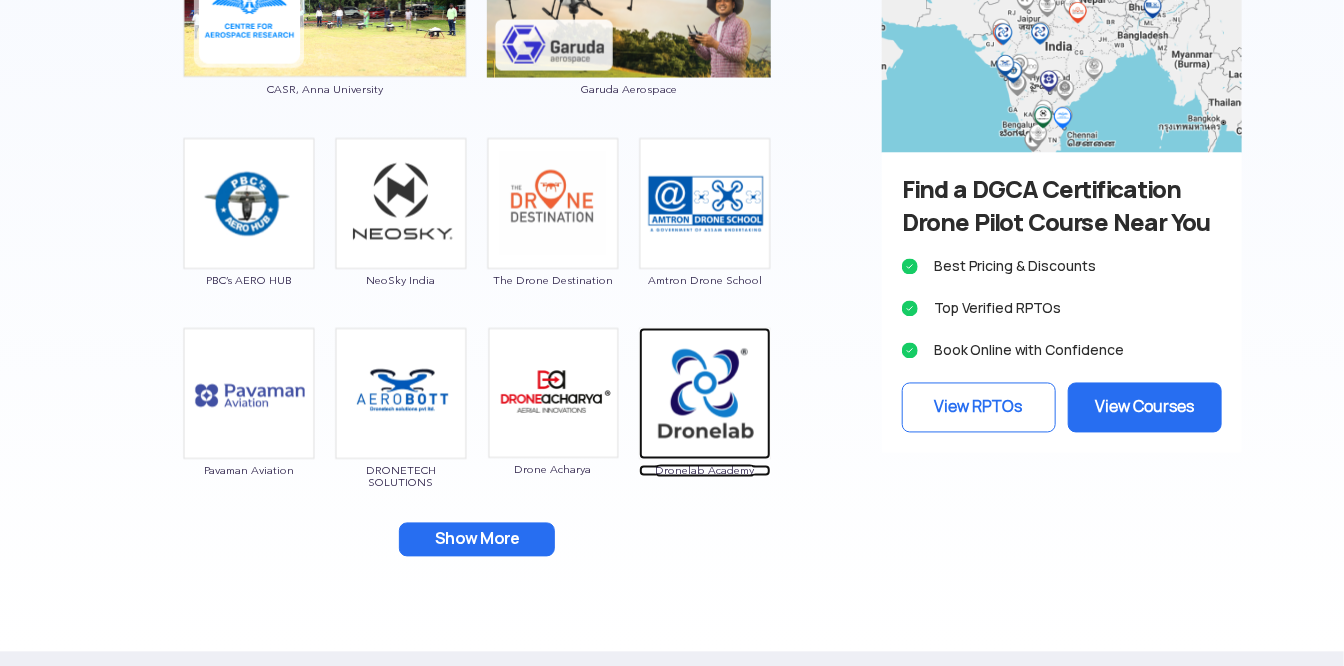 click at bounding box center [705, 394] 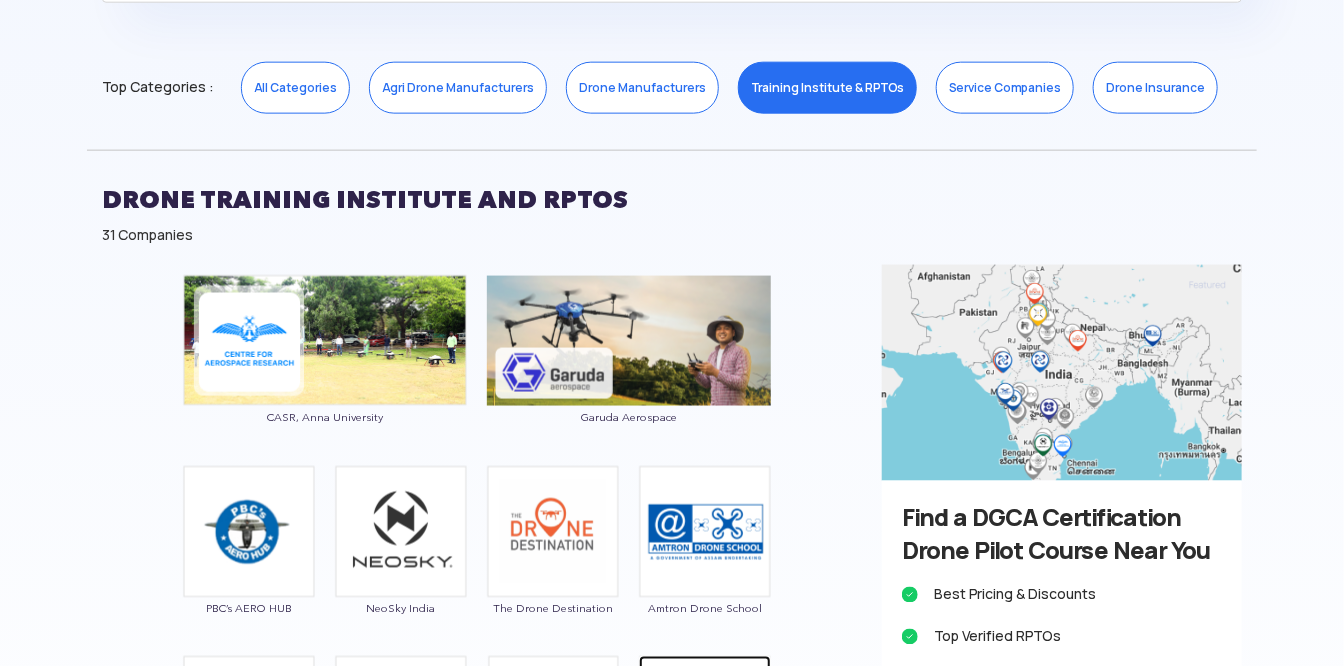 scroll, scrollTop: 981, scrollLeft: 0, axis: vertical 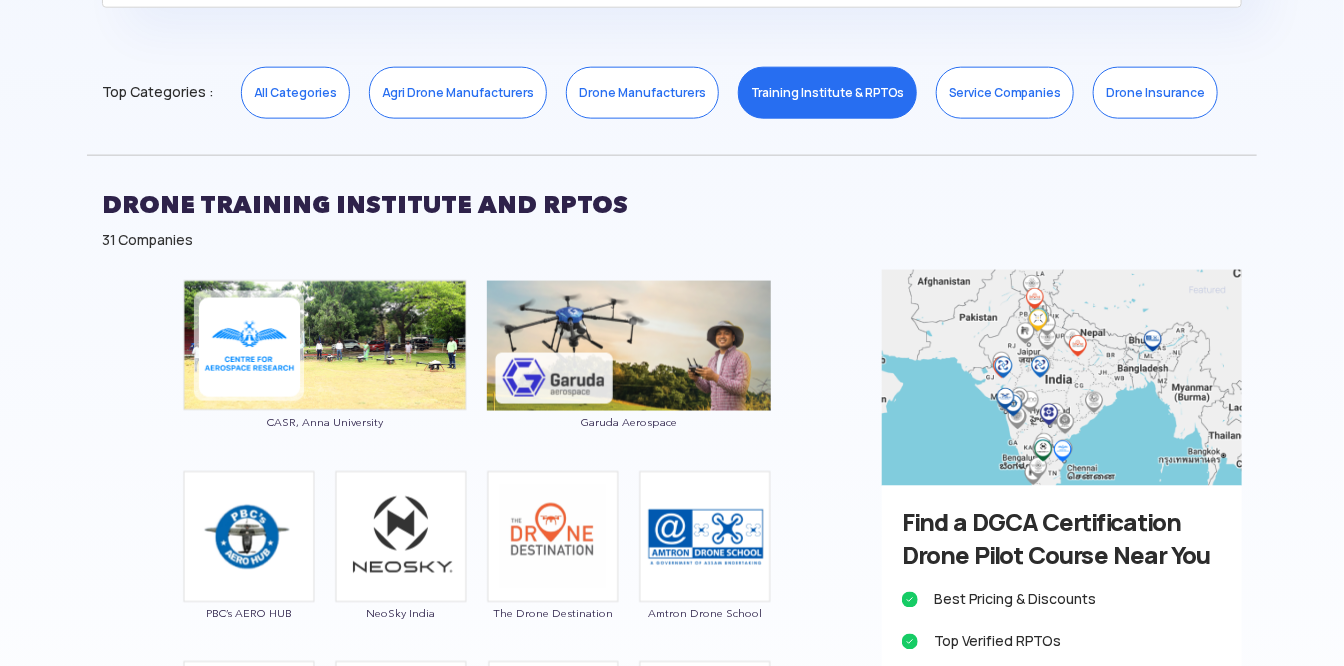 click on "Training Institute & RPTOs" at bounding box center (827, 93) 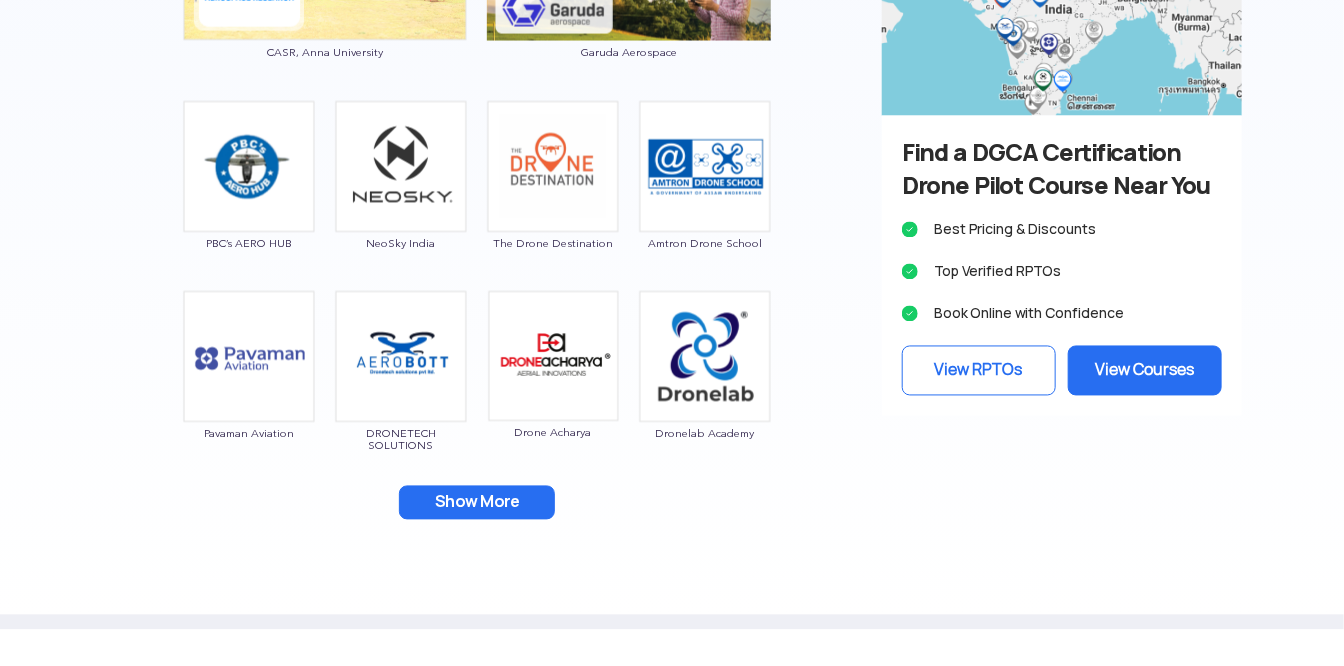 scroll, scrollTop: 1388, scrollLeft: 0, axis: vertical 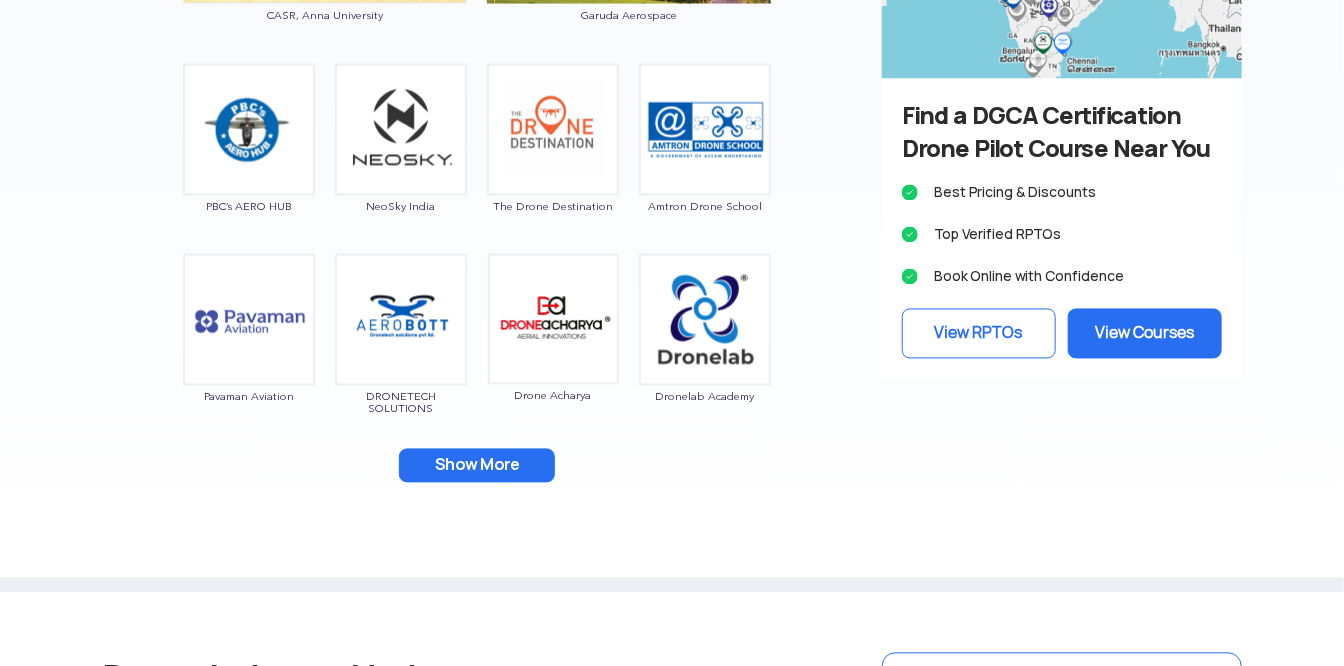 click on "Show More" at bounding box center (477, 466) 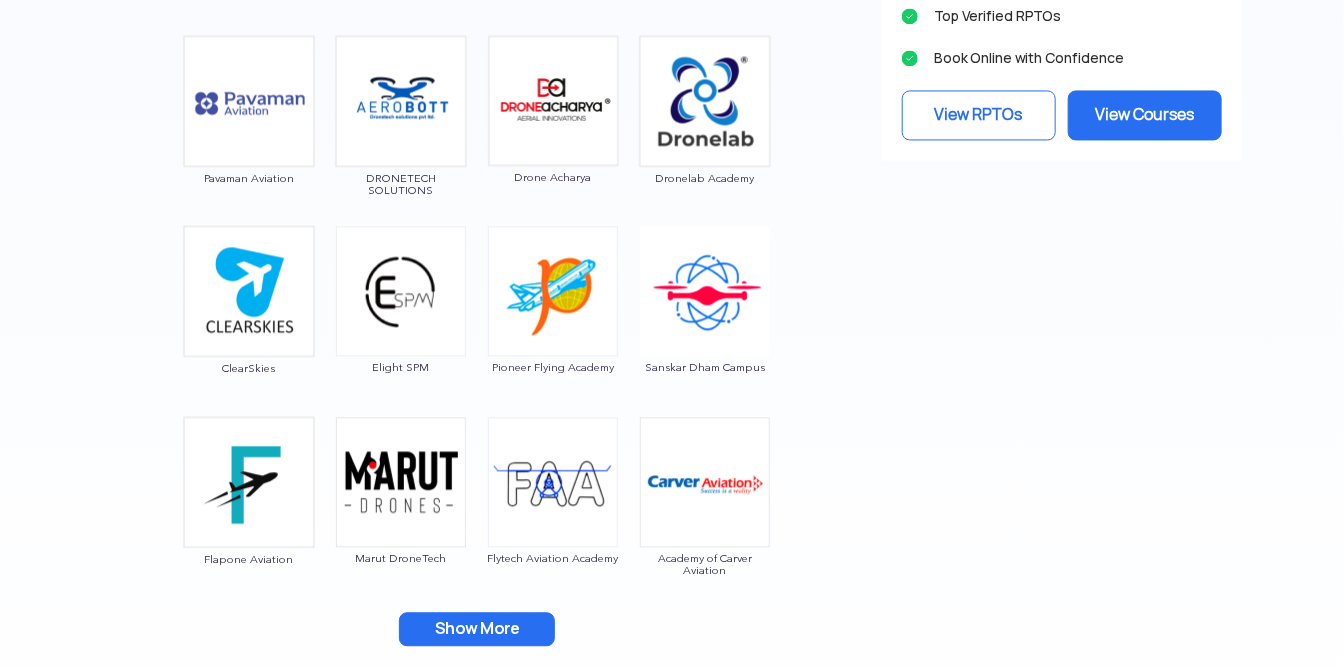 scroll, scrollTop: 1611, scrollLeft: 0, axis: vertical 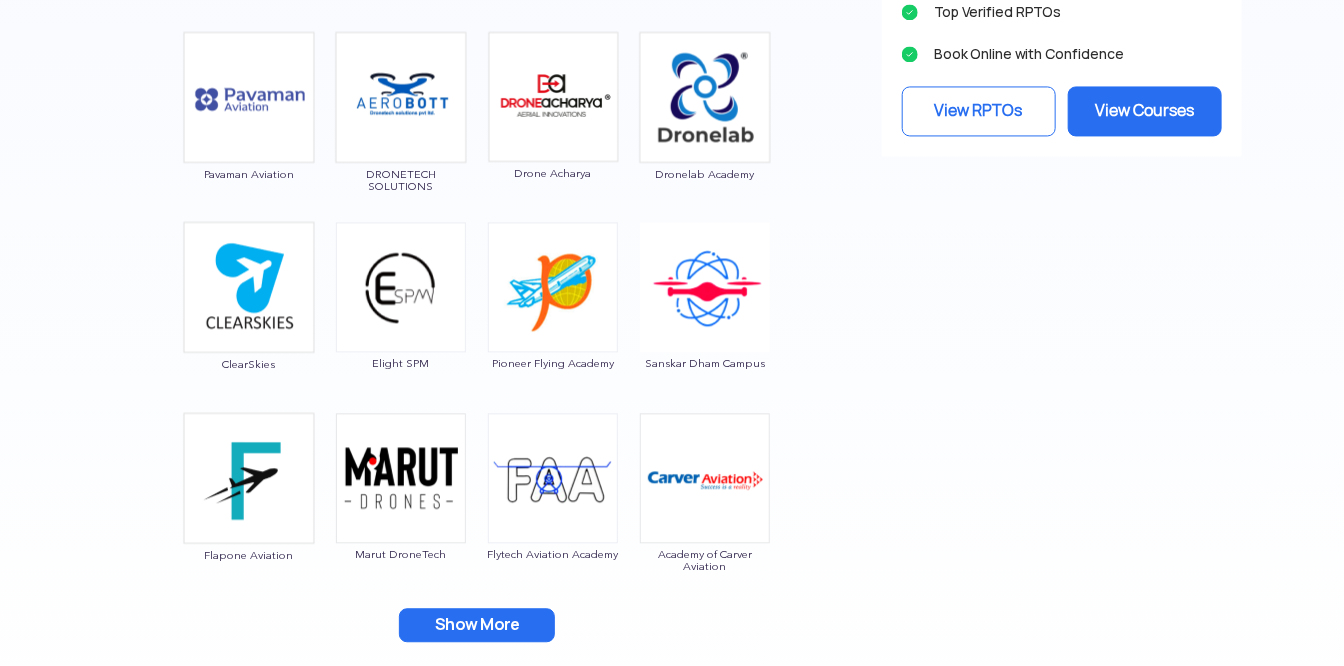 click on "CASR, Anna University Garuda Aerospace PBC’s AERO HUB NeoSky India The Drone Destination Amtron Drone School Pavaman Aviation DRONETECH SOLUTIONS Drone Acharya Dronelab Academy ClearSkies Elight SPM Pioneer Flying Academy Sanskar Dham Campus Flapone Aviation Marut DroneTech Flytech Aviation Academy Academy of Carver Aviation Fore Institute Of Drone Technology And Research (FIDTR) Ganpati Aviation Solutions Ambitions Flying Club Drone Verse Alchemist Aviation Kaushalya Blue Ray Aviation The Bombay Flying Club Redbird Flight Training Academy Indira Gandhi Rashtriya Udan Akademi Telangana State Aviation Academy Government Aviation Training Institute Dronachariya Drone Academy Show More" at bounding box center (477, 158) 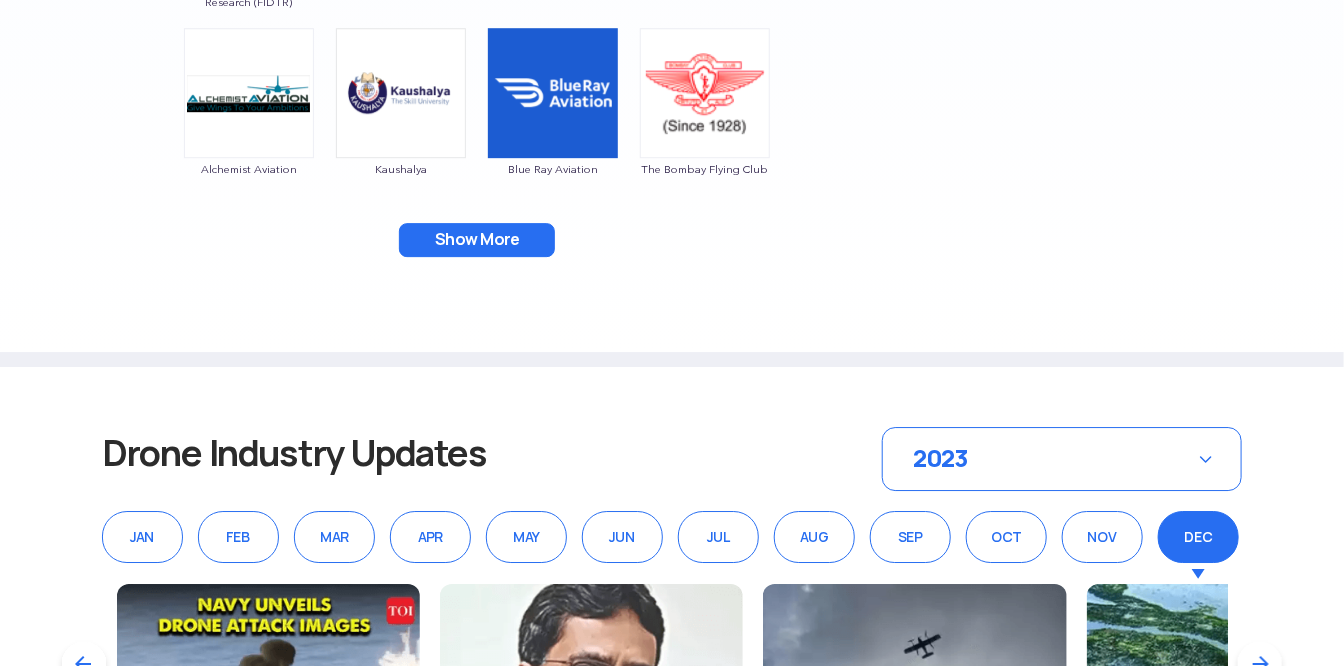 scroll, scrollTop: 2388, scrollLeft: 0, axis: vertical 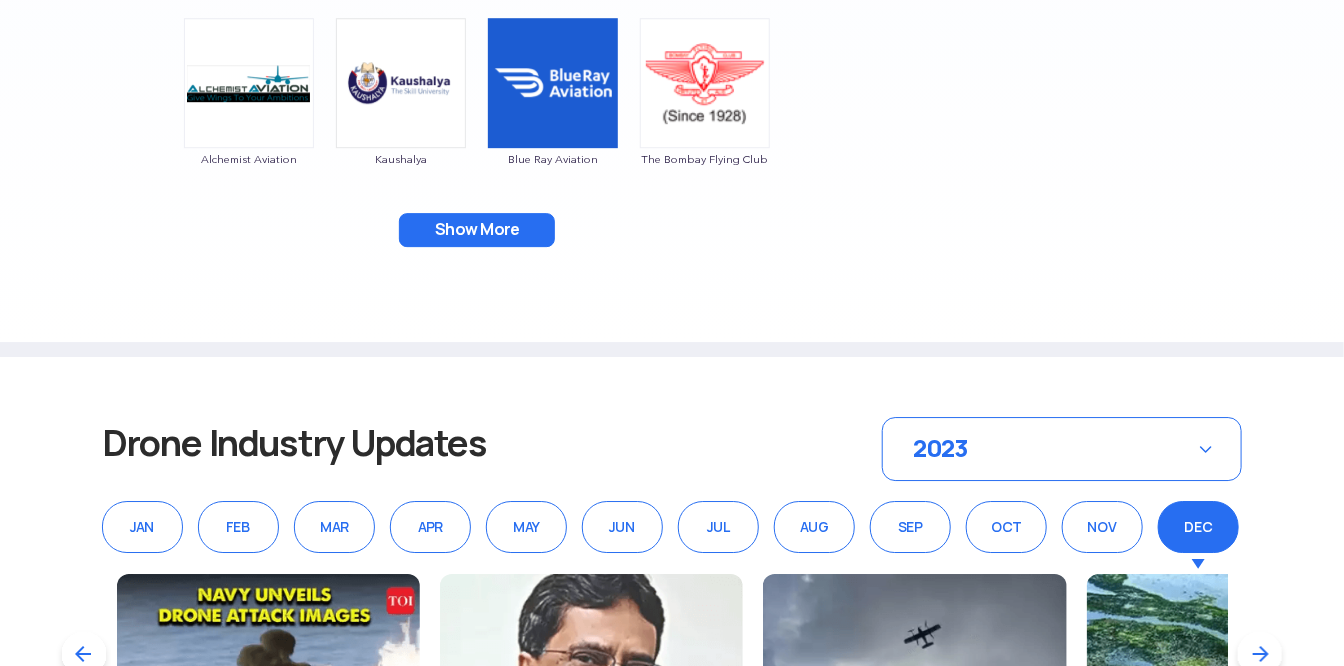 click on "Show More" at bounding box center (477, 230) 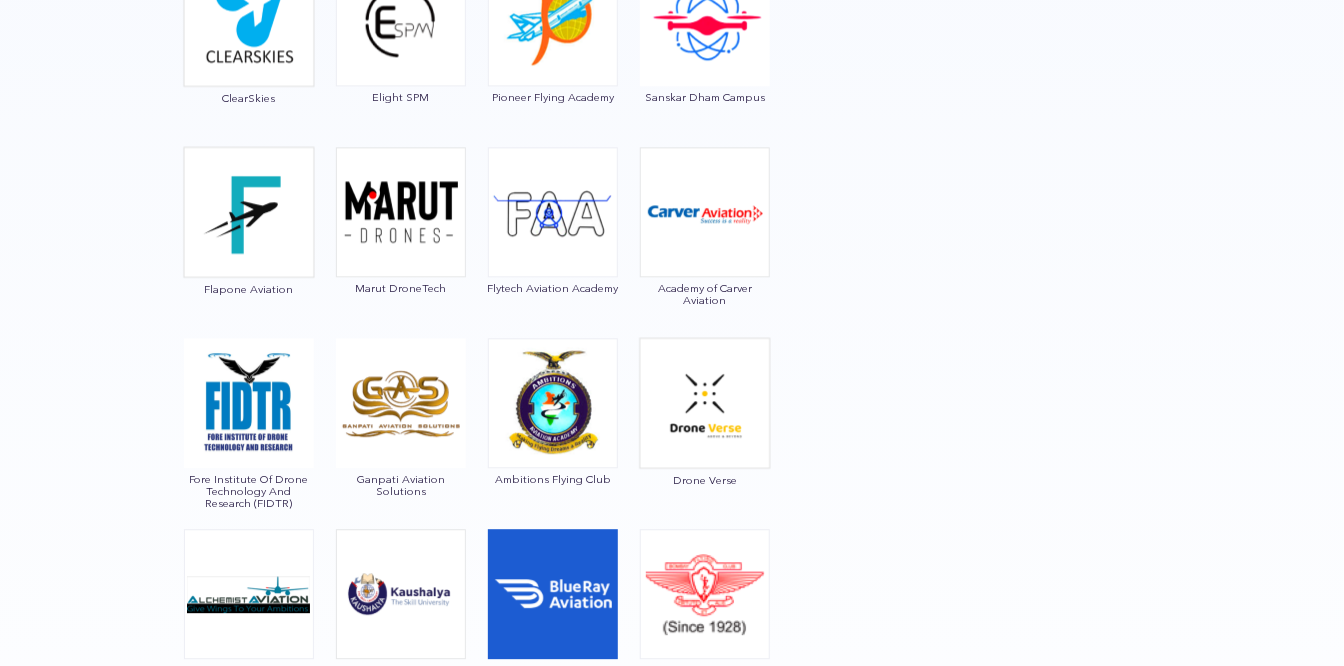 scroll, scrollTop: 1814, scrollLeft: 0, axis: vertical 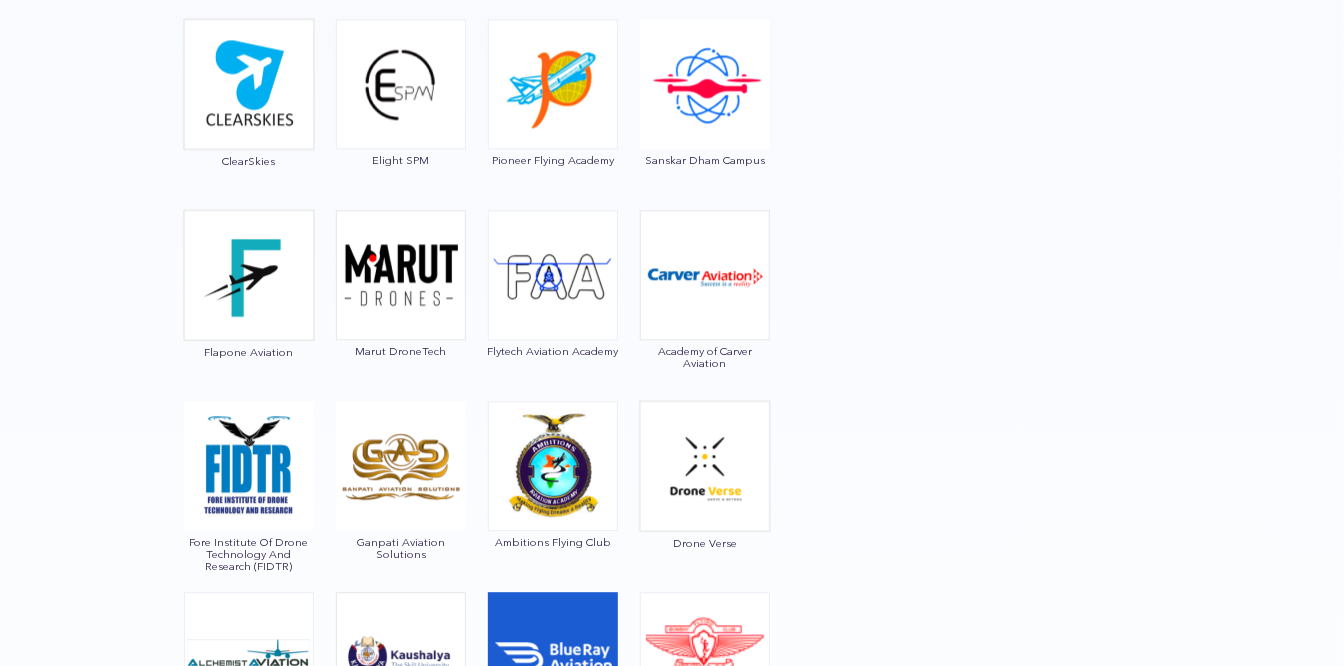 click at bounding box center [553, 84] 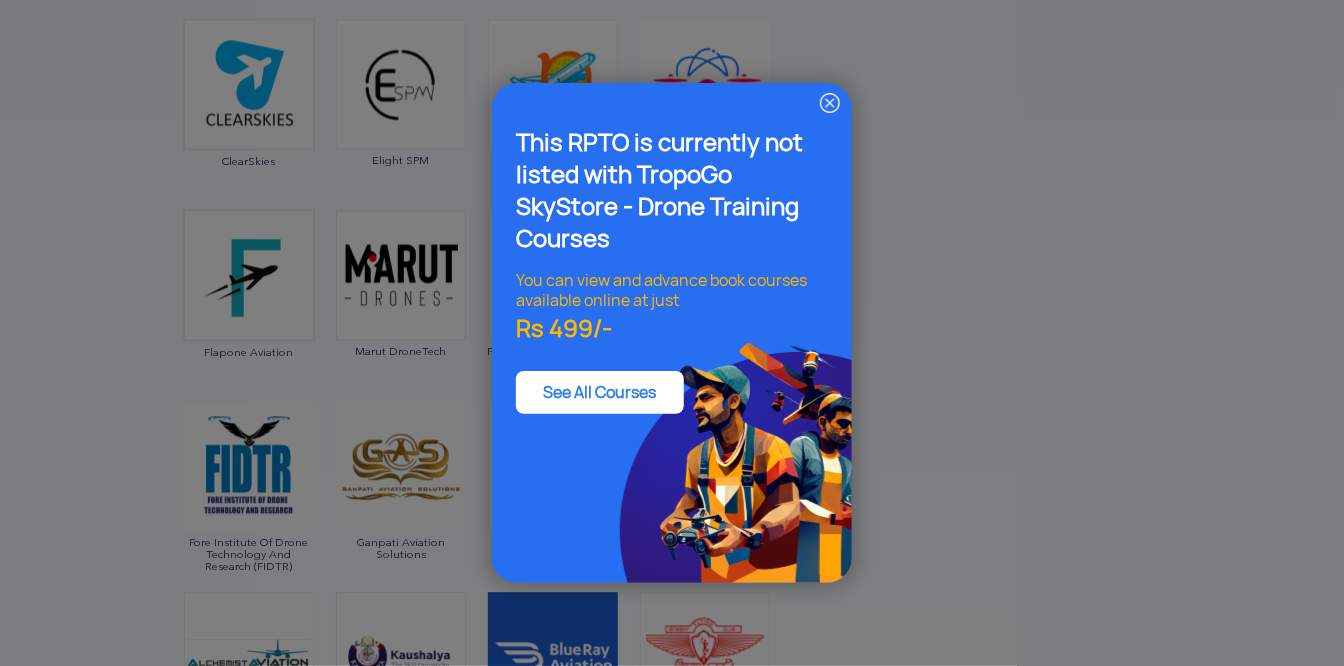 click at bounding box center [830, 103] 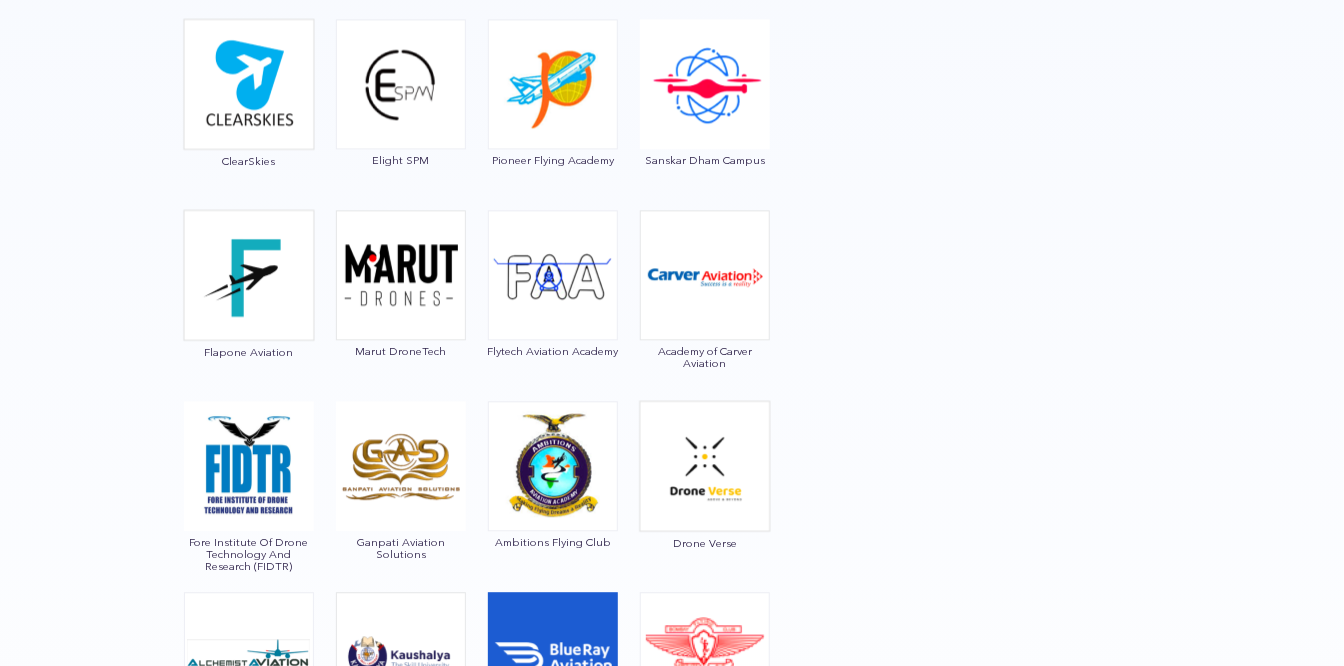 click at bounding box center [553, 84] 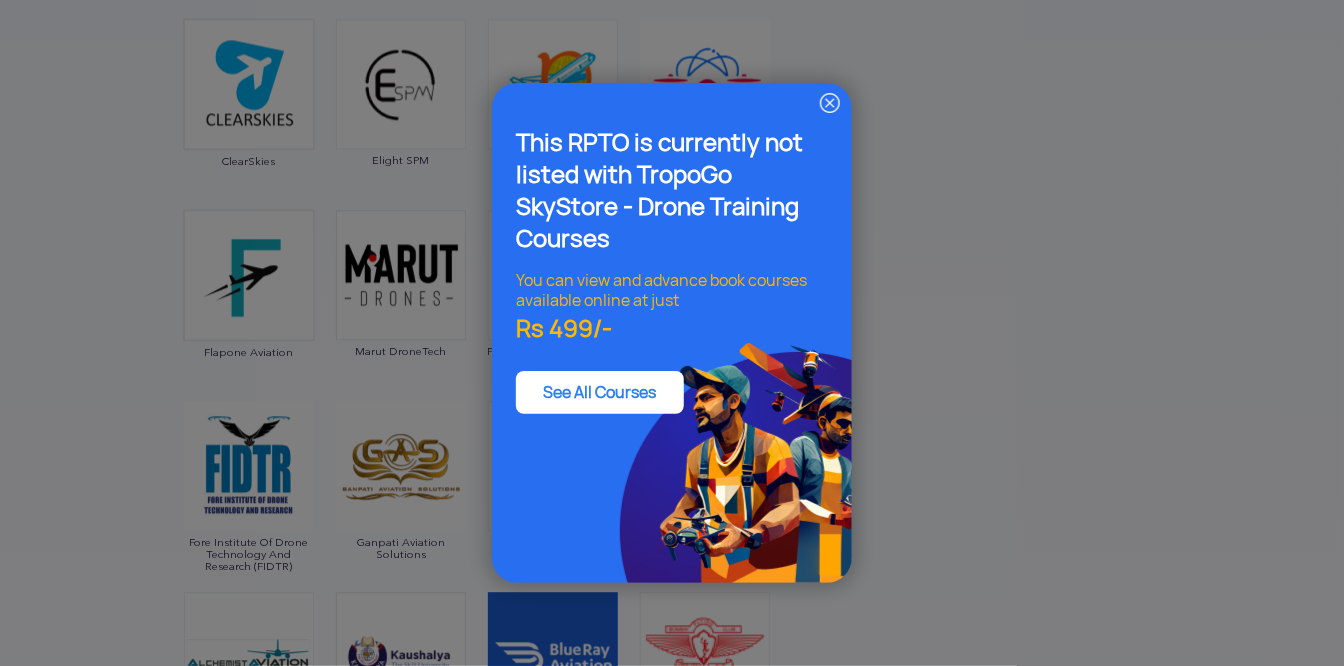 click at bounding box center (830, 103) 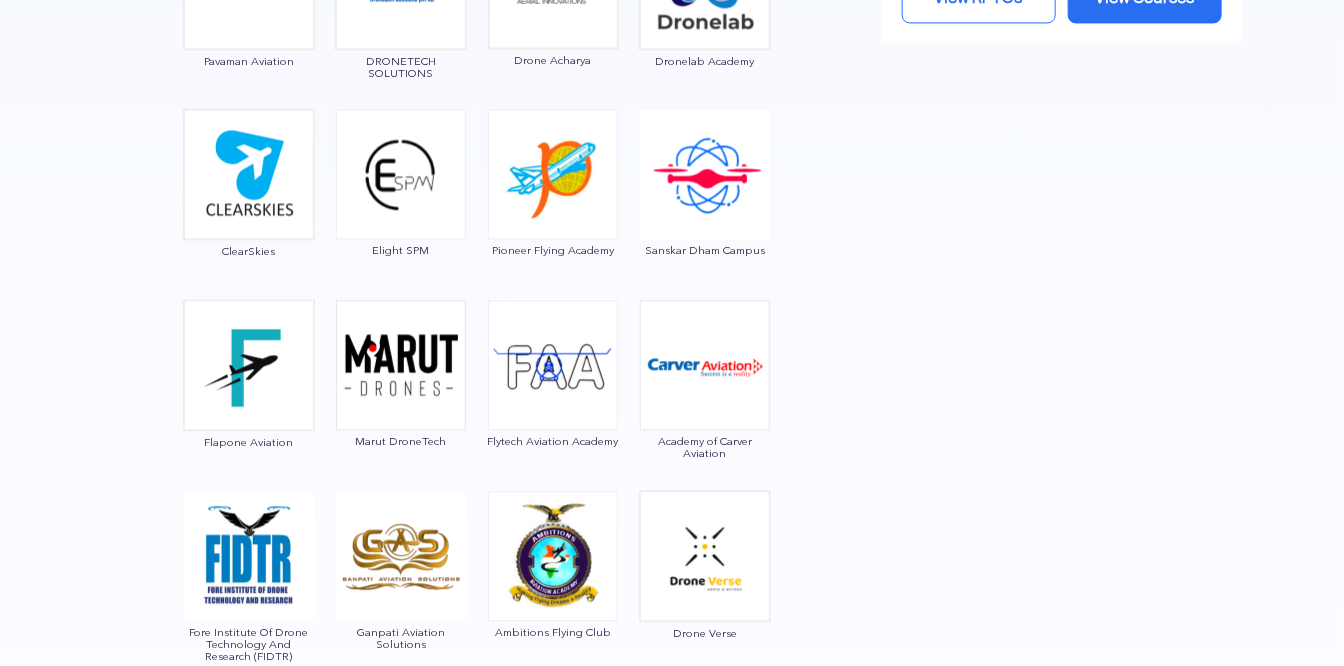 scroll, scrollTop: 1722, scrollLeft: 0, axis: vertical 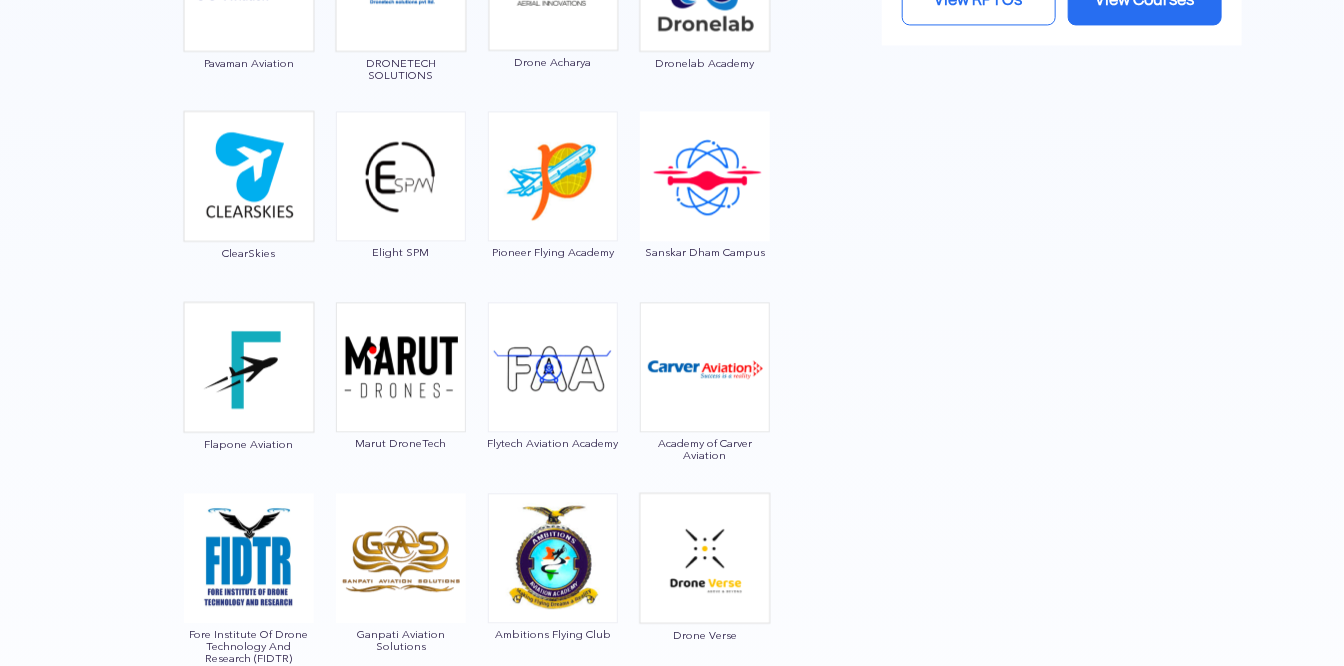 click at bounding box center (553, 176) 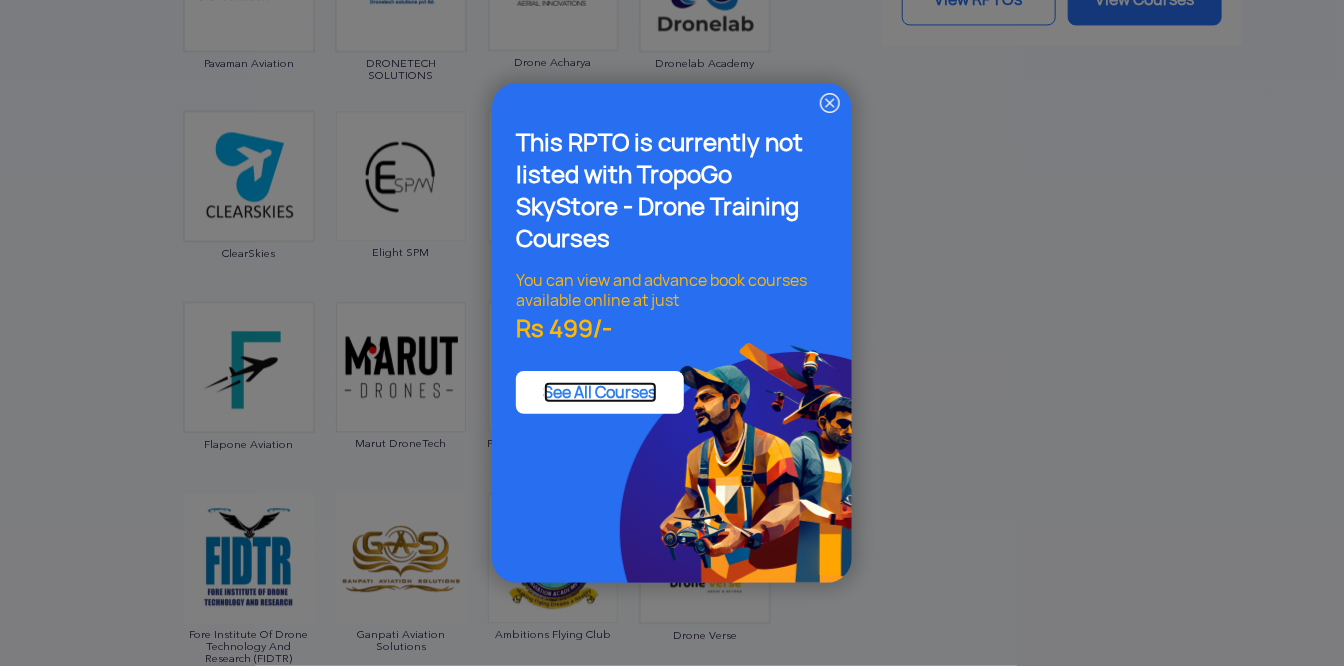 click on "See All Courses" at bounding box center [600, 392] 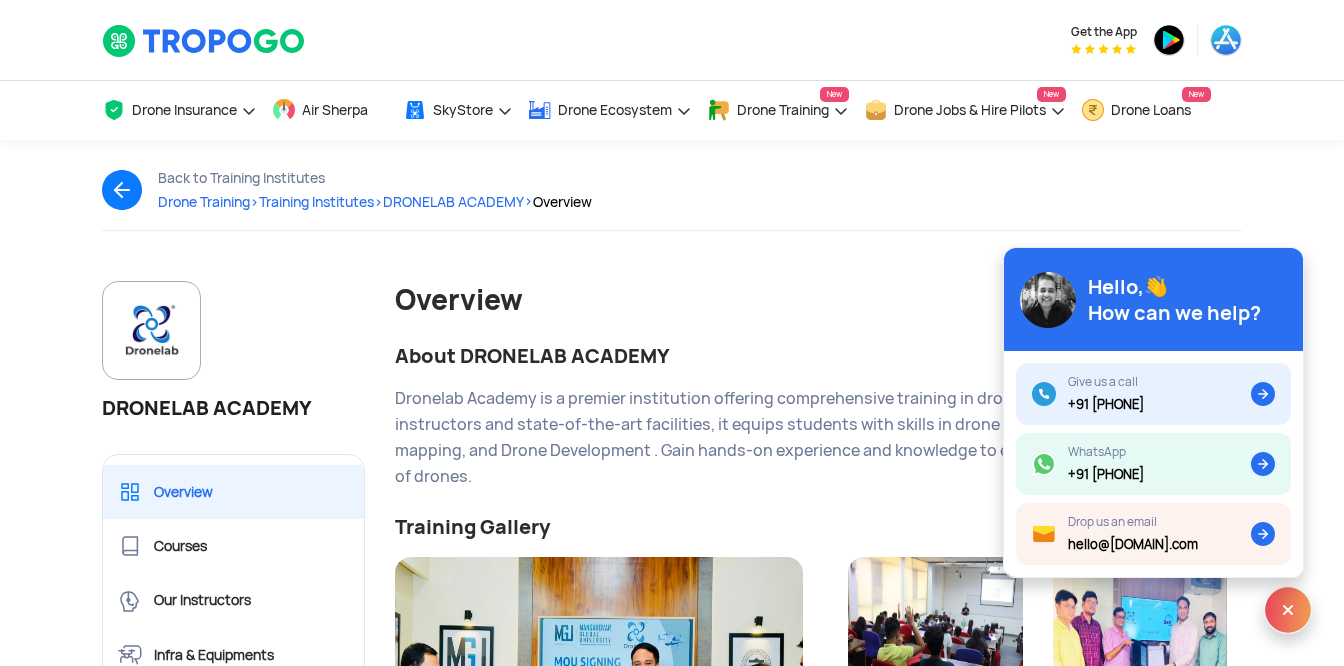 scroll, scrollTop: 0, scrollLeft: 0, axis: both 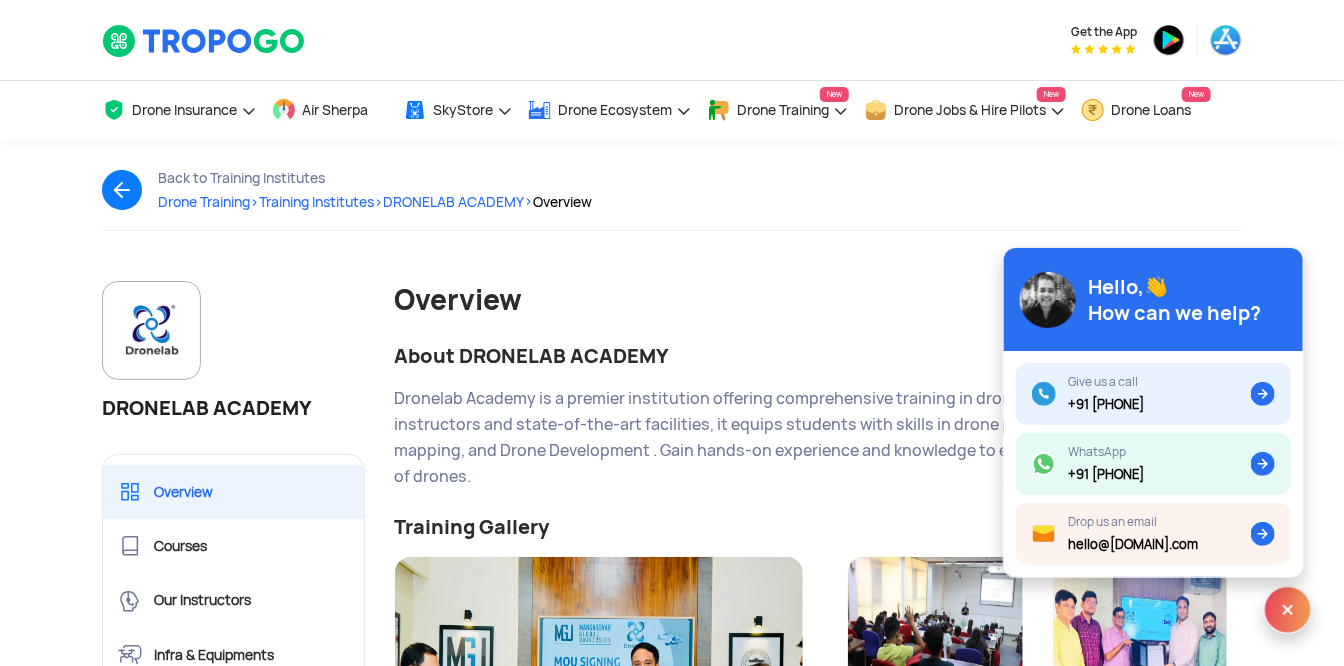 click 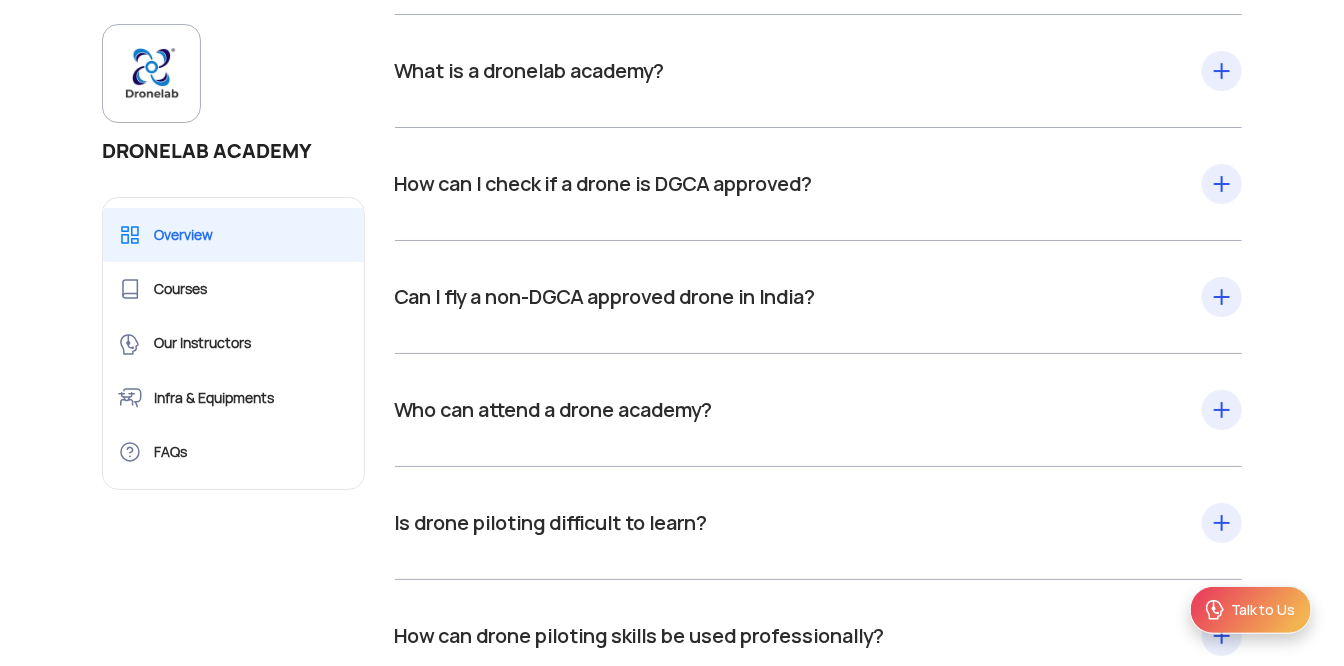 scroll, scrollTop: 3462, scrollLeft: 0, axis: vertical 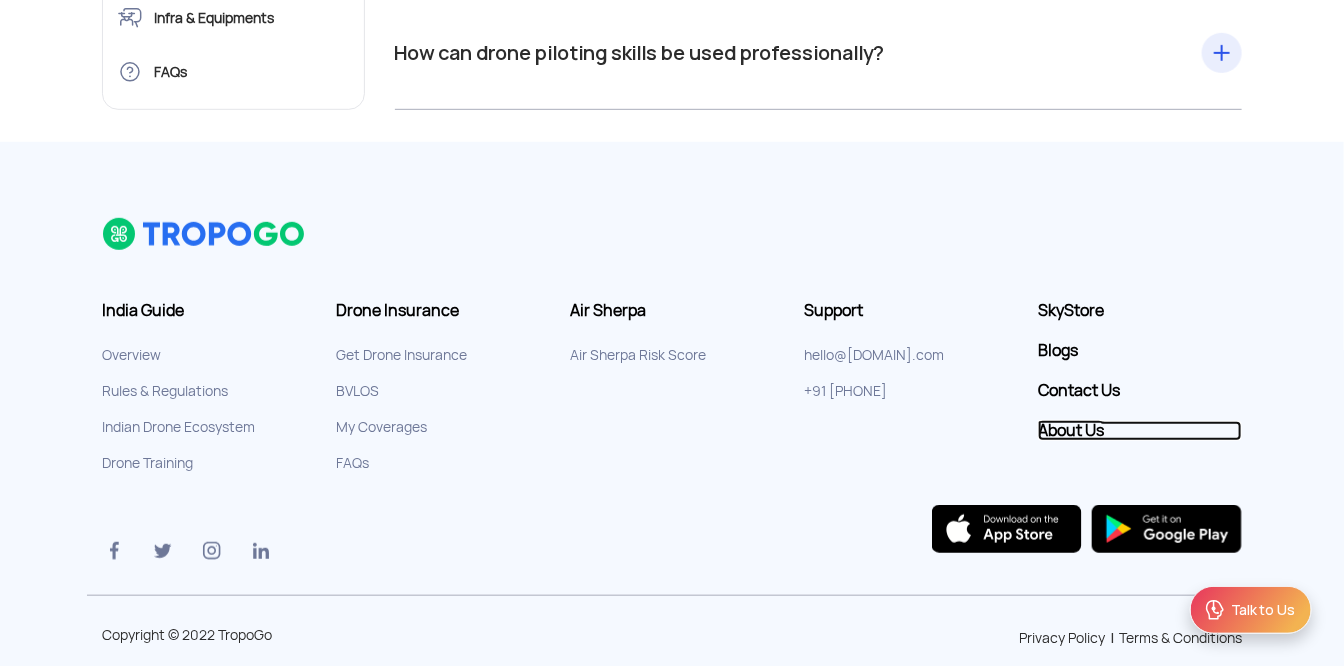 click on "About Us" at bounding box center [1140, 431] 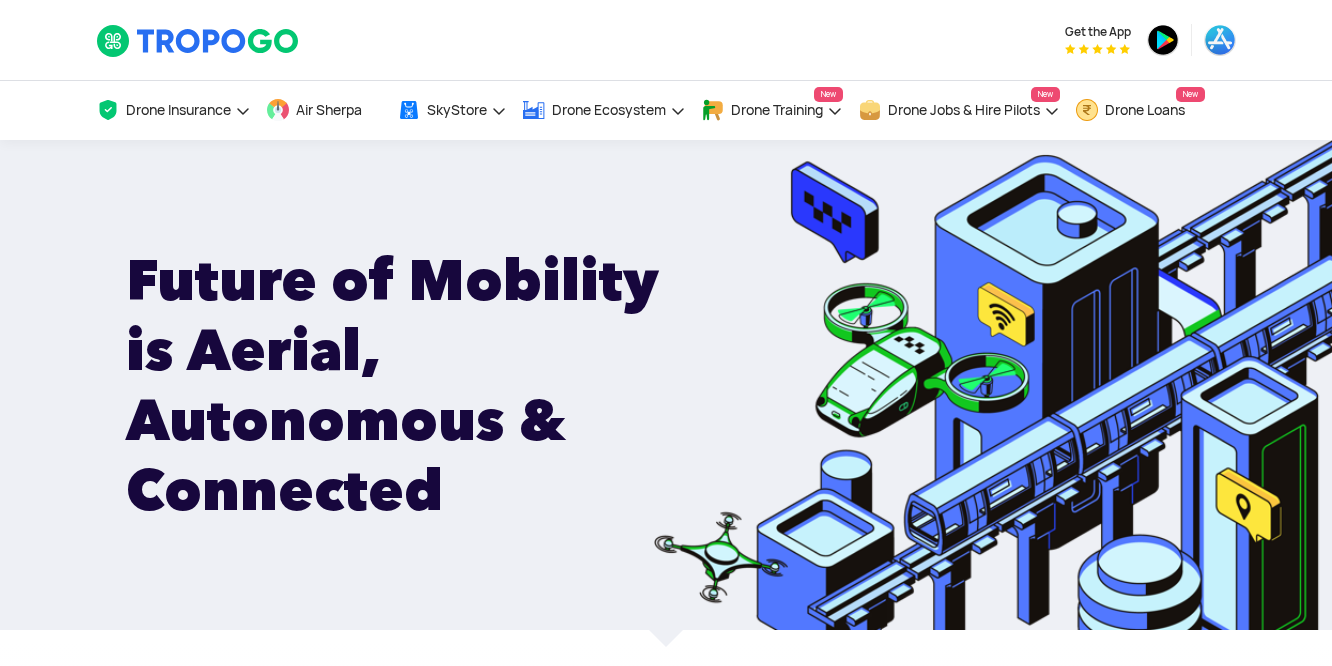 scroll, scrollTop: 0, scrollLeft: 0, axis: both 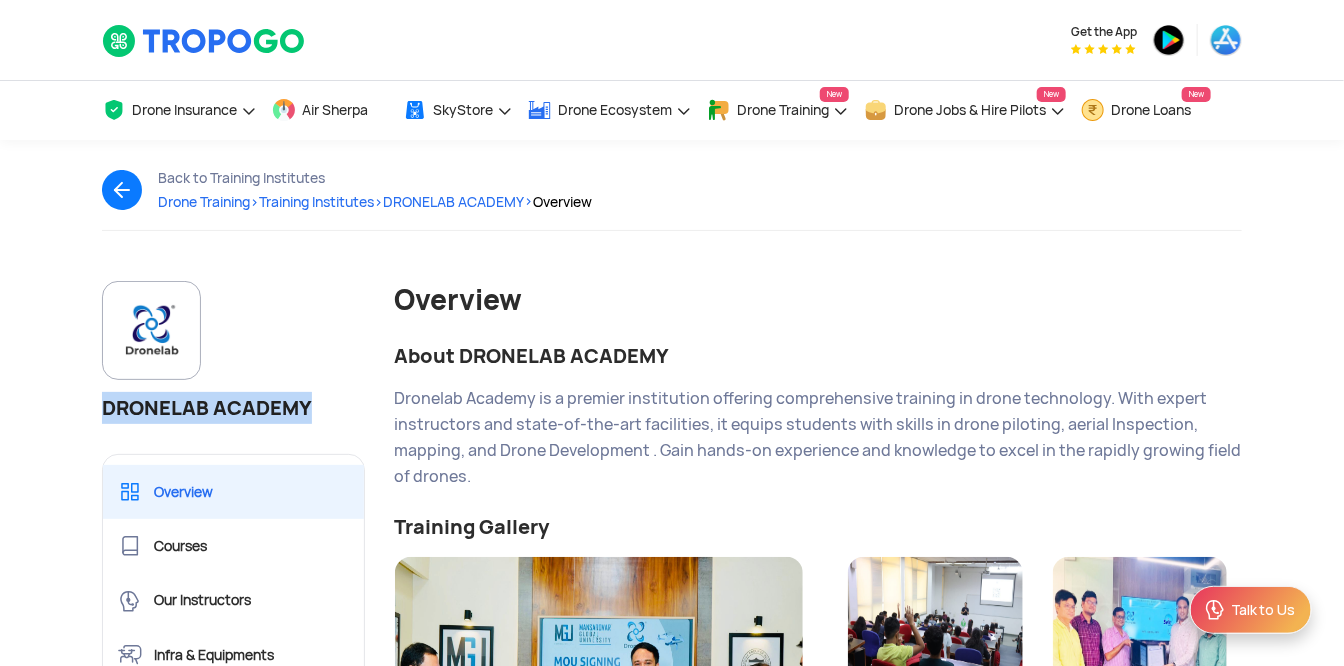 drag, startPoint x: 109, startPoint y: 401, endPoint x: 334, endPoint y: 404, distance: 225.02 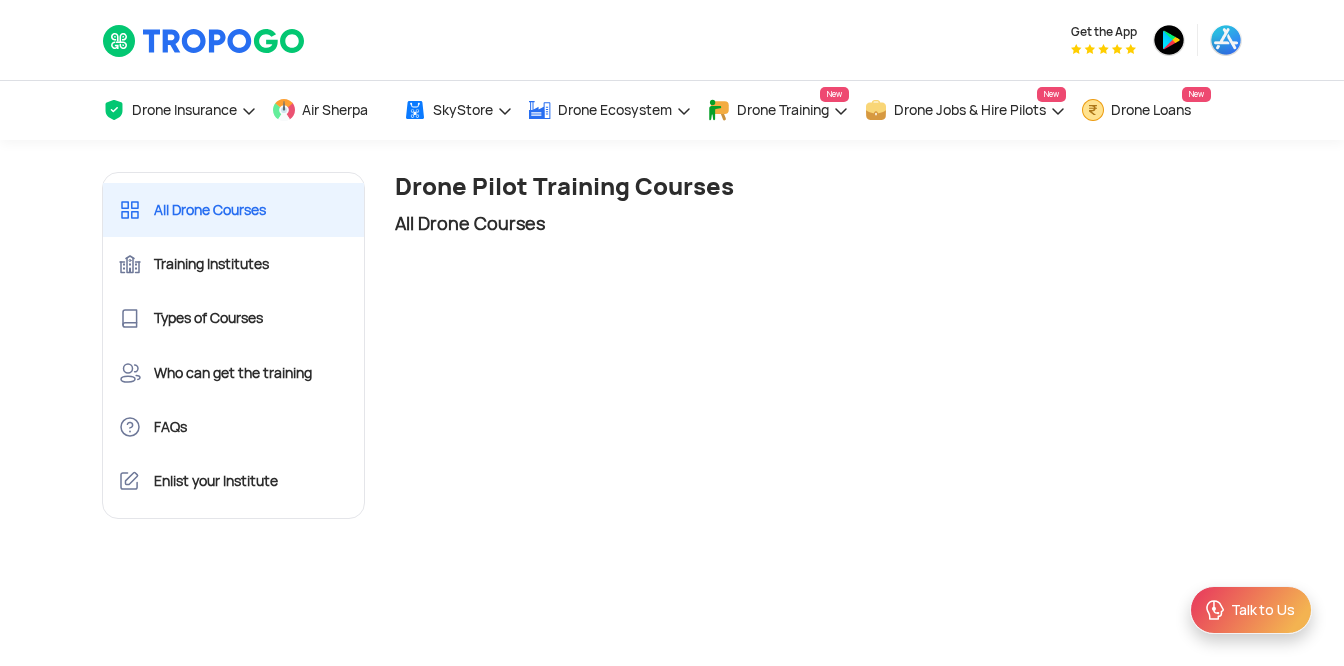 scroll, scrollTop: 0, scrollLeft: 0, axis: both 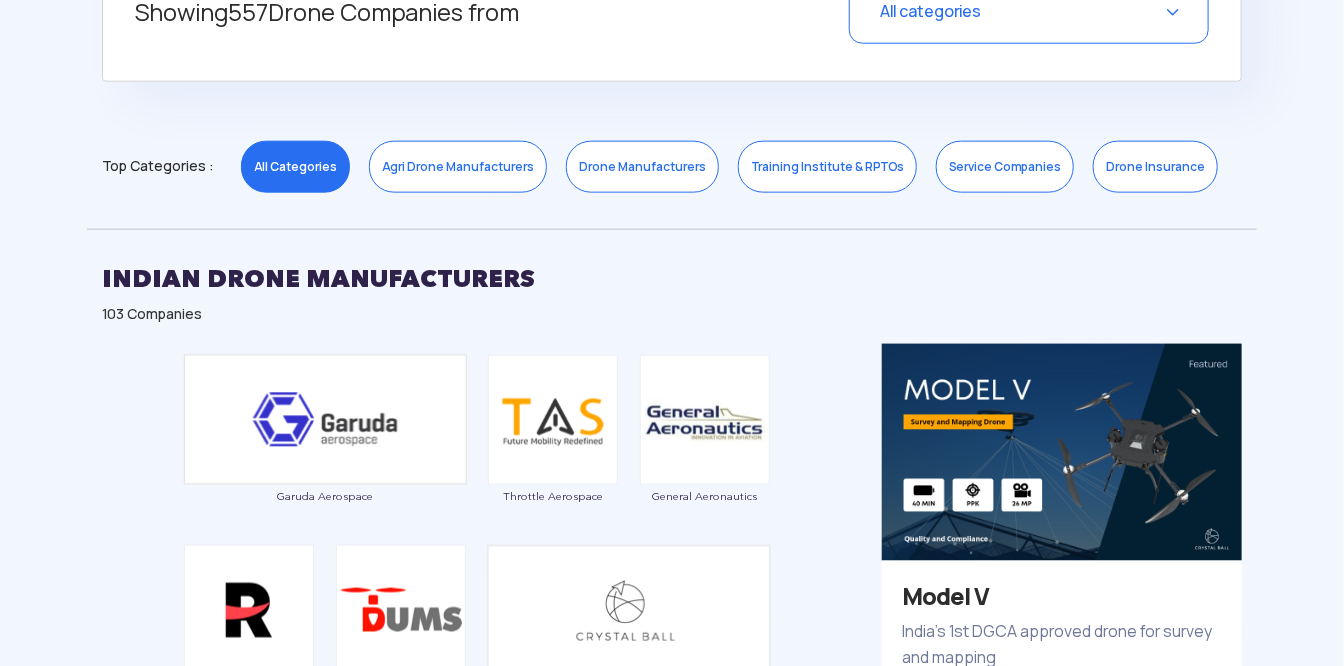 click on "Training Institute & RPTOs" at bounding box center [827, 167] 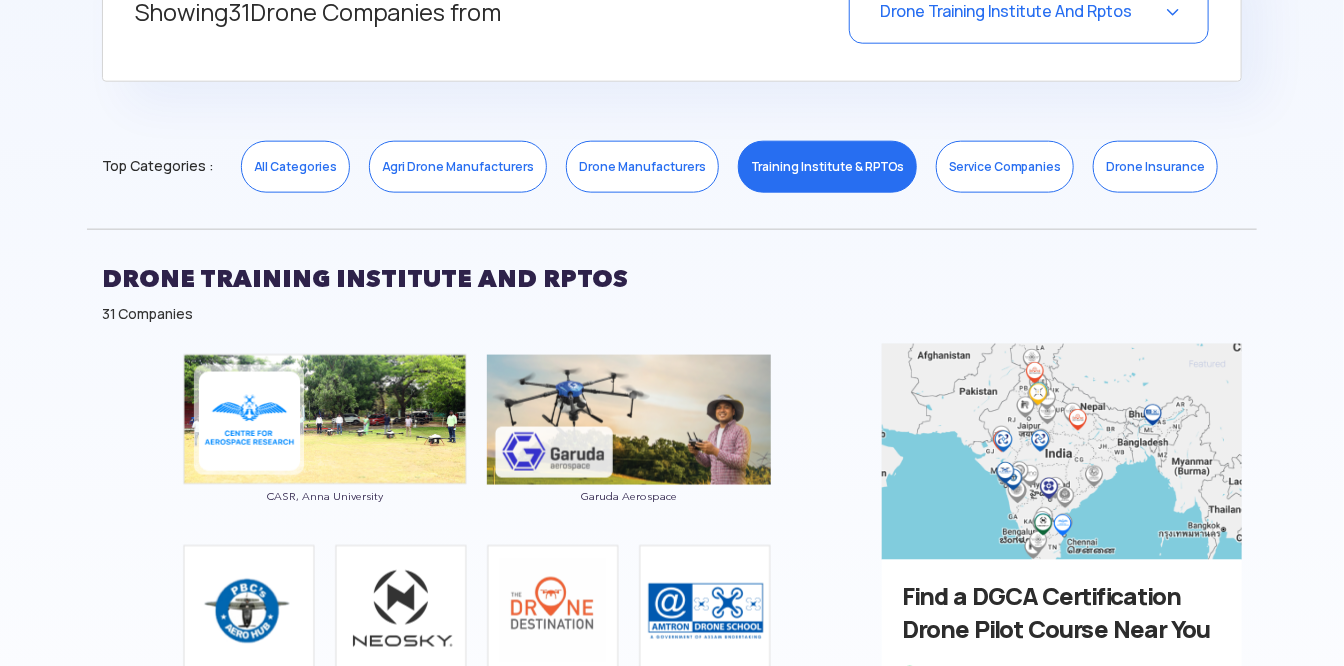 scroll, scrollTop: 1444, scrollLeft: 0, axis: vertical 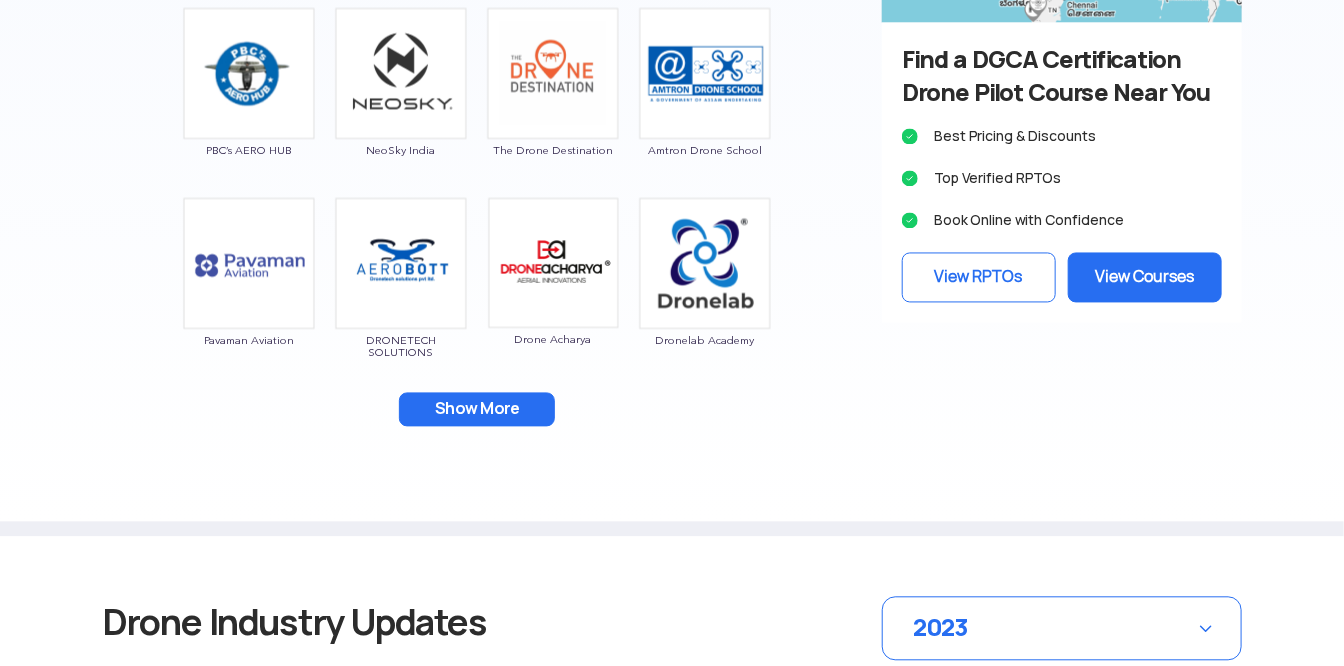 click on "Show More" at bounding box center [477, 410] 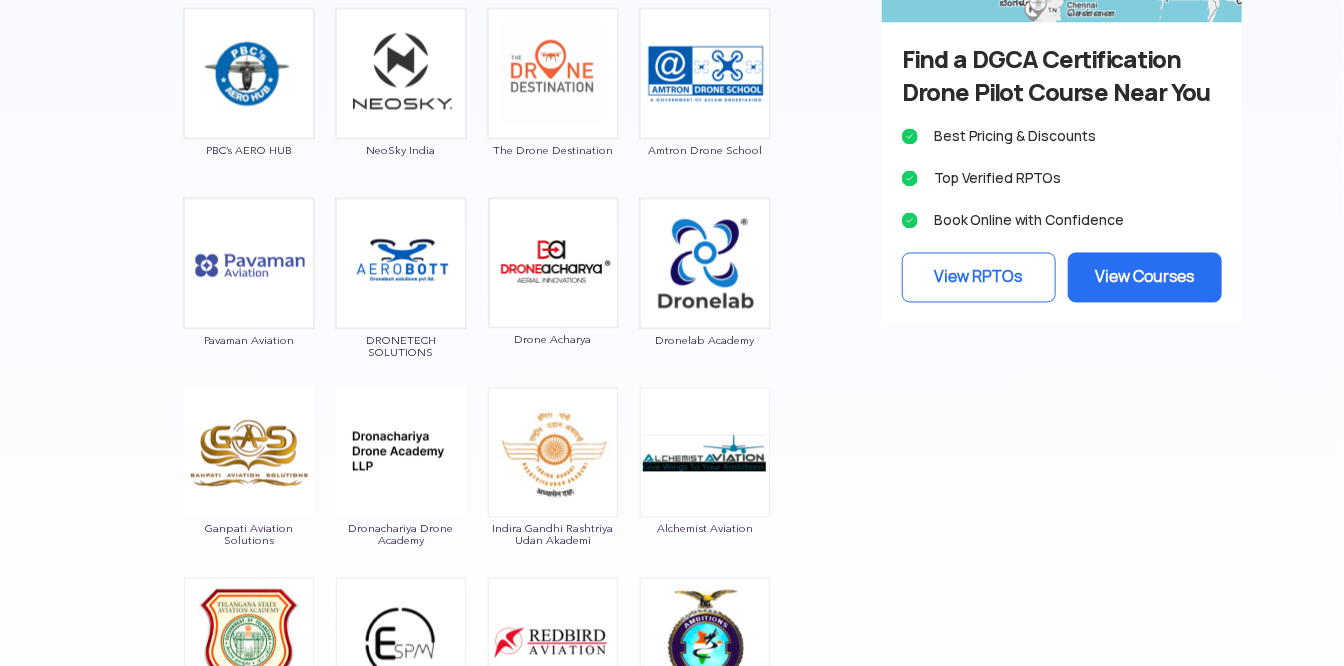 scroll, scrollTop: 2037, scrollLeft: 0, axis: vertical 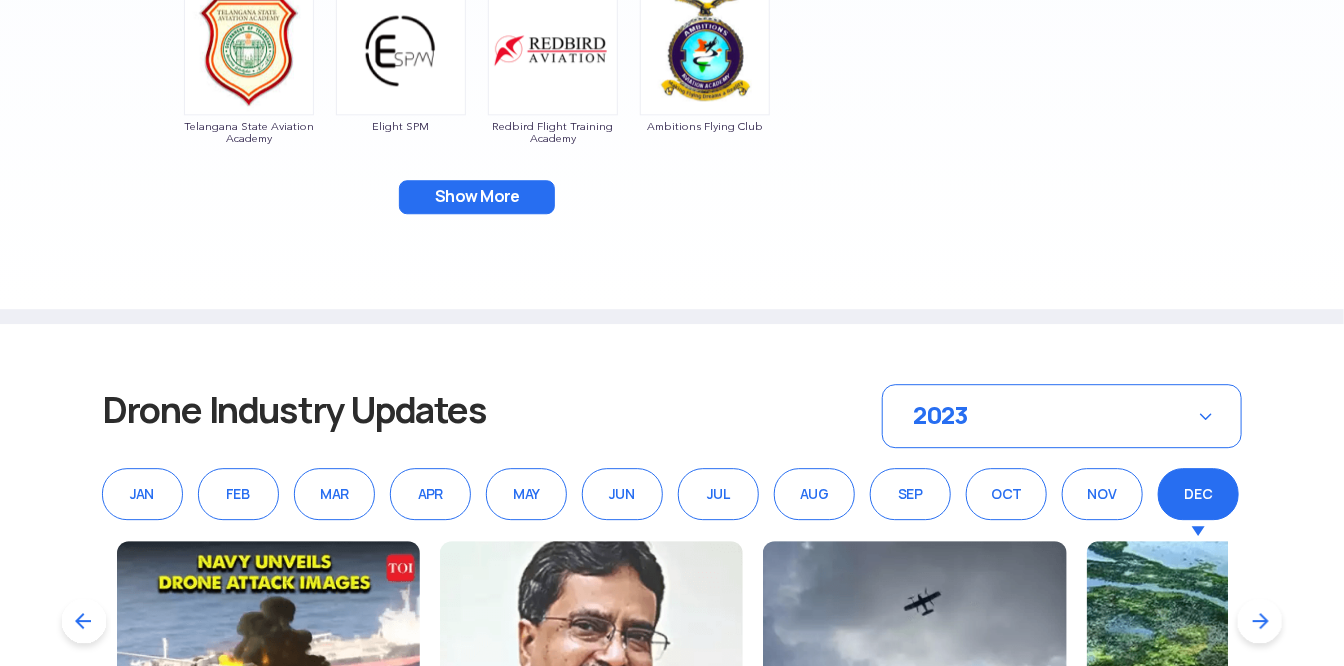 click on "Show More" at bounding box center (477, 197) 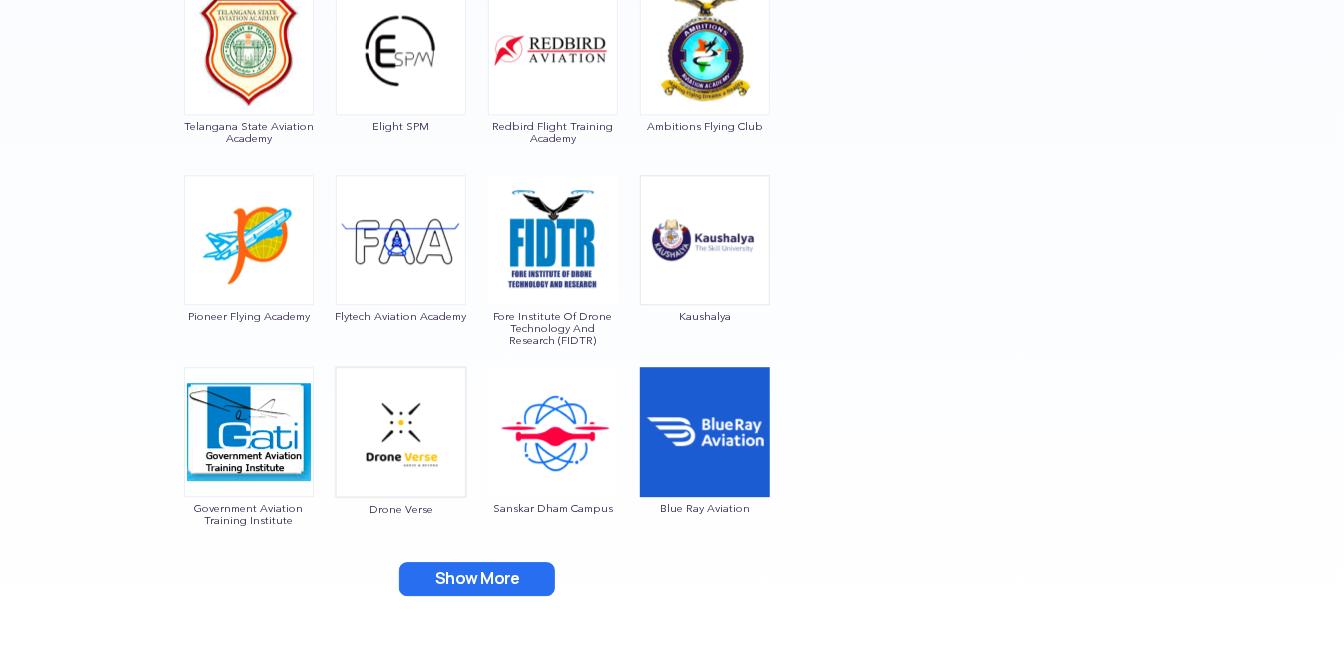 click on "Show More" at bounding box center [477, 579] 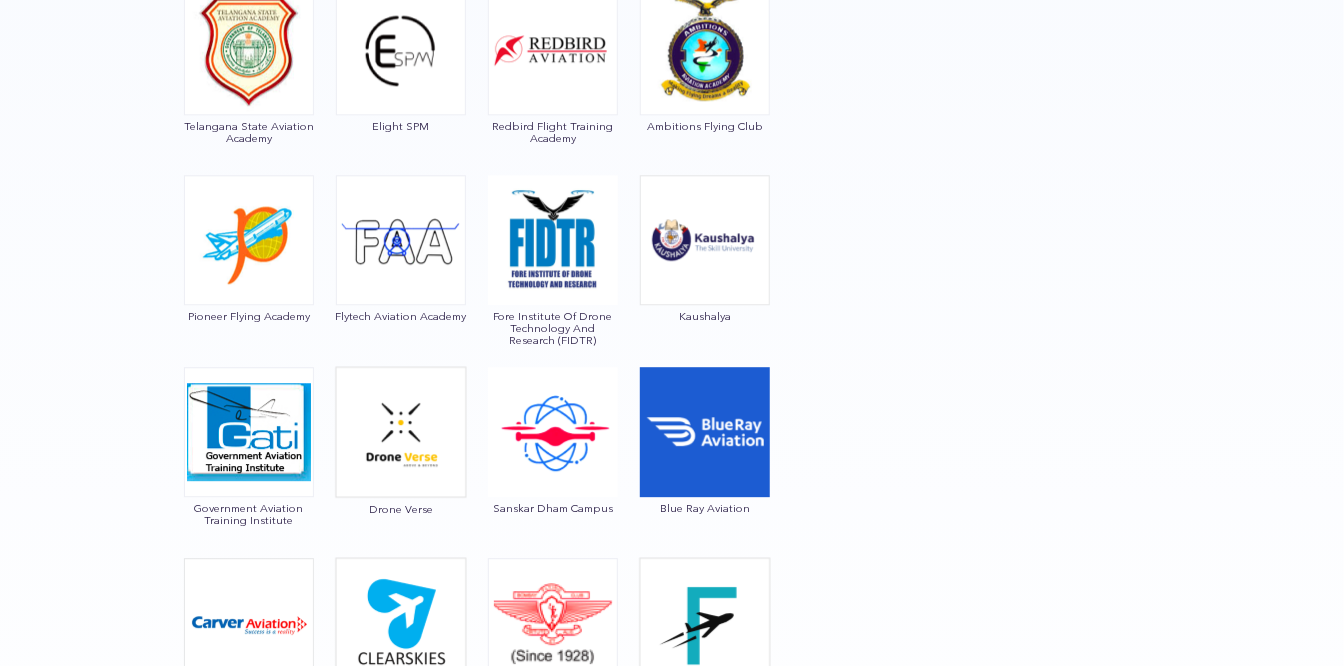 click at bounding box center (705, 50) 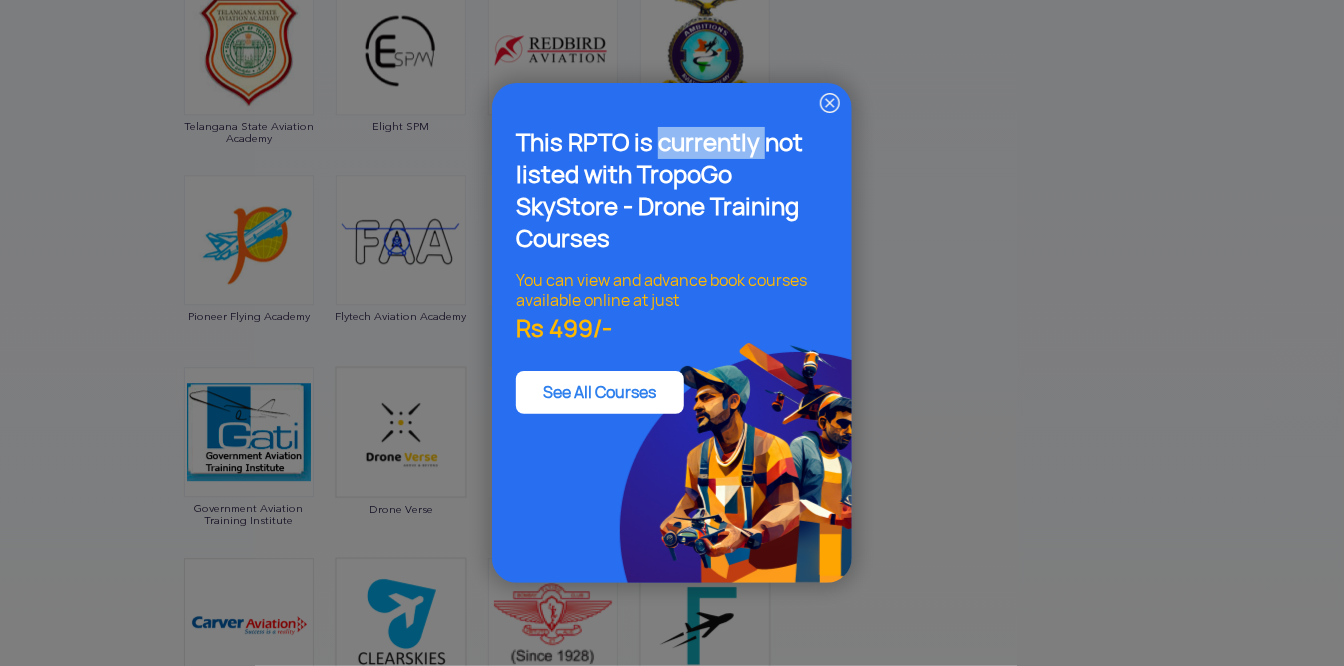 click at bounding box center [830, 103] 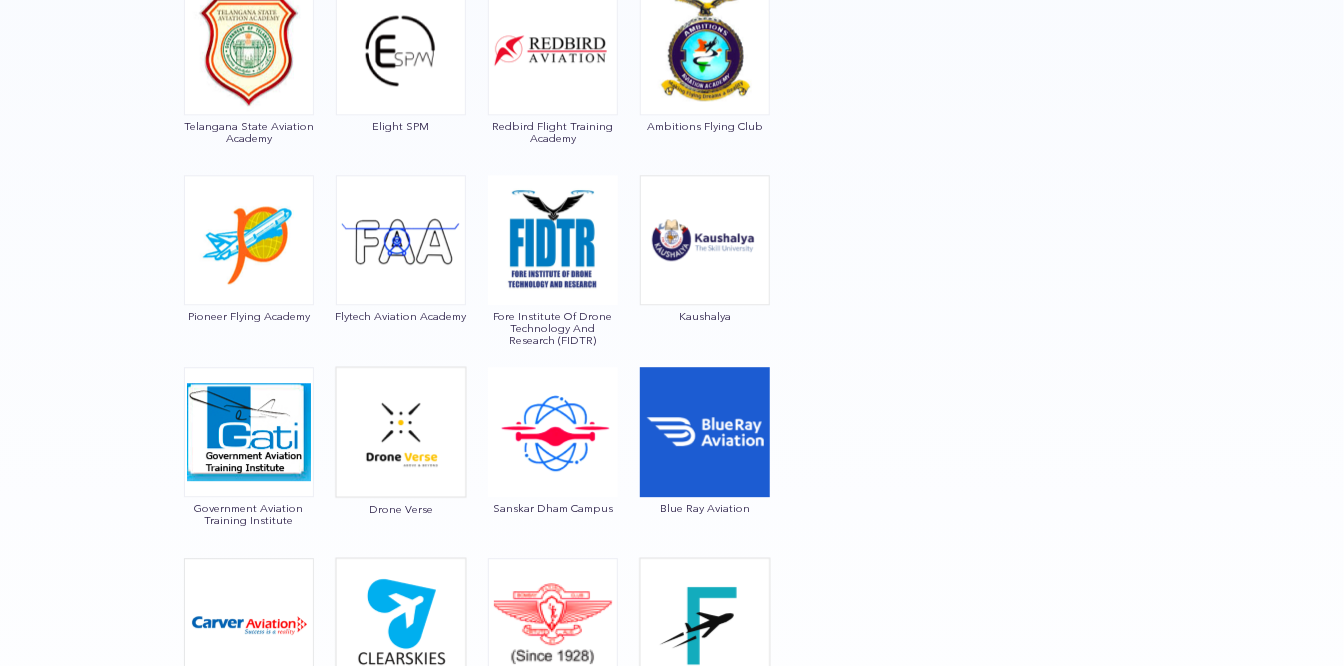 scroll, scrollTop: 2402, scrollLeft: 0, axis: vertical 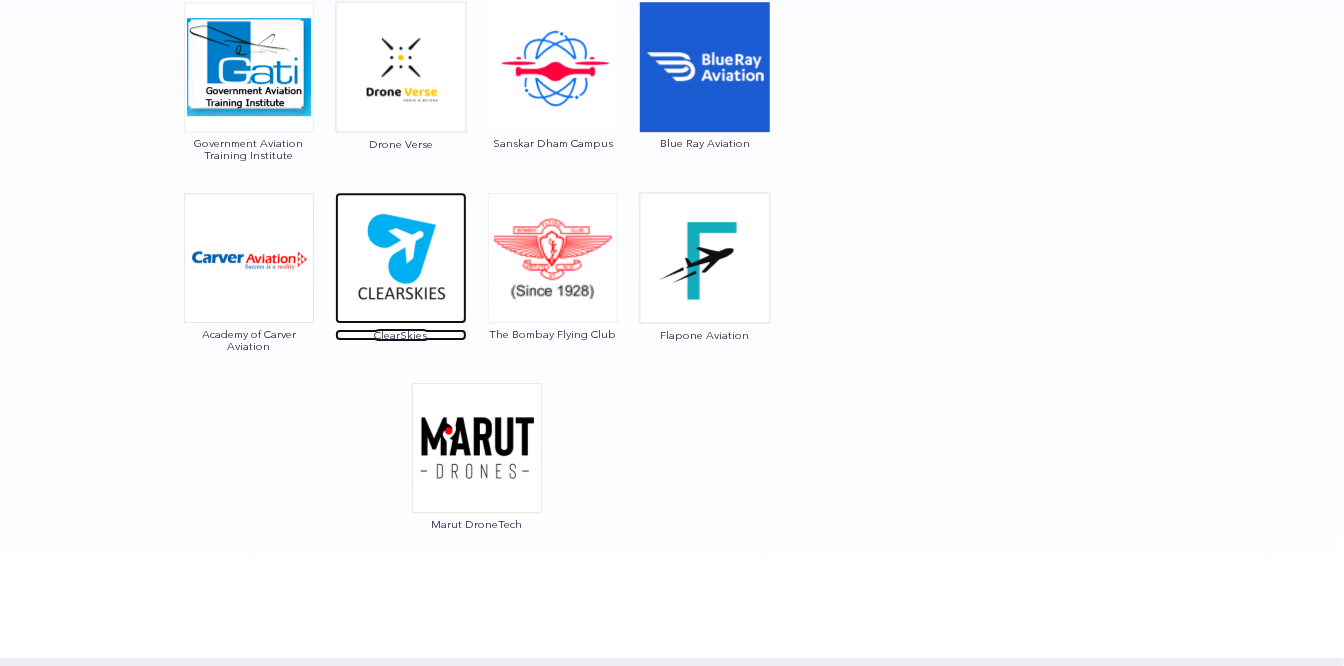 click at bounding box center (401, 258) 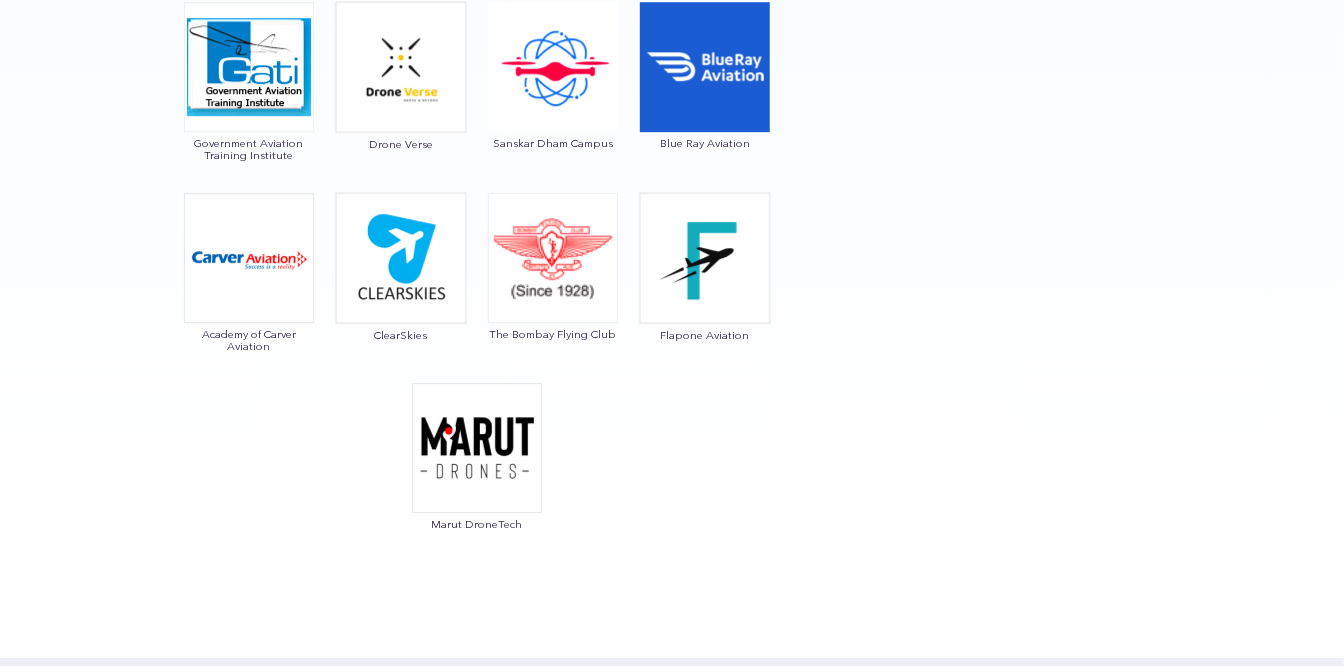 scroll, scrollTop: 2018, scrollLeft: 0, axis: vertical 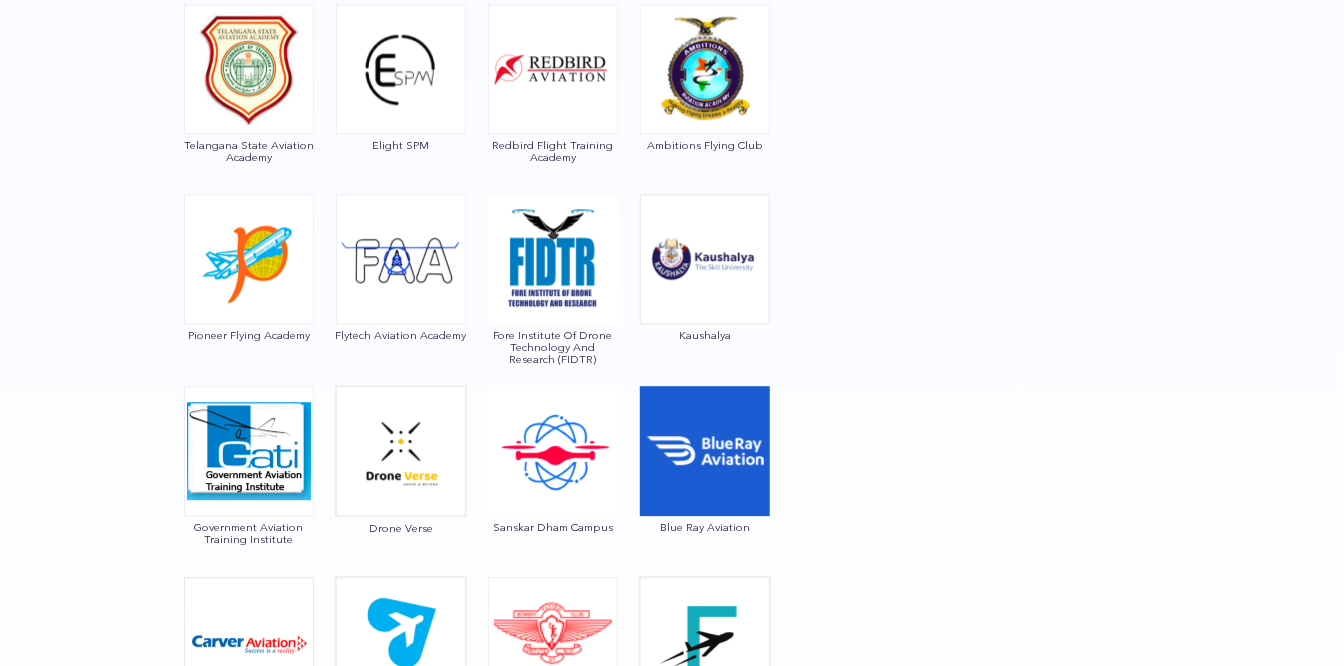 click at bounding box center [705, 259] 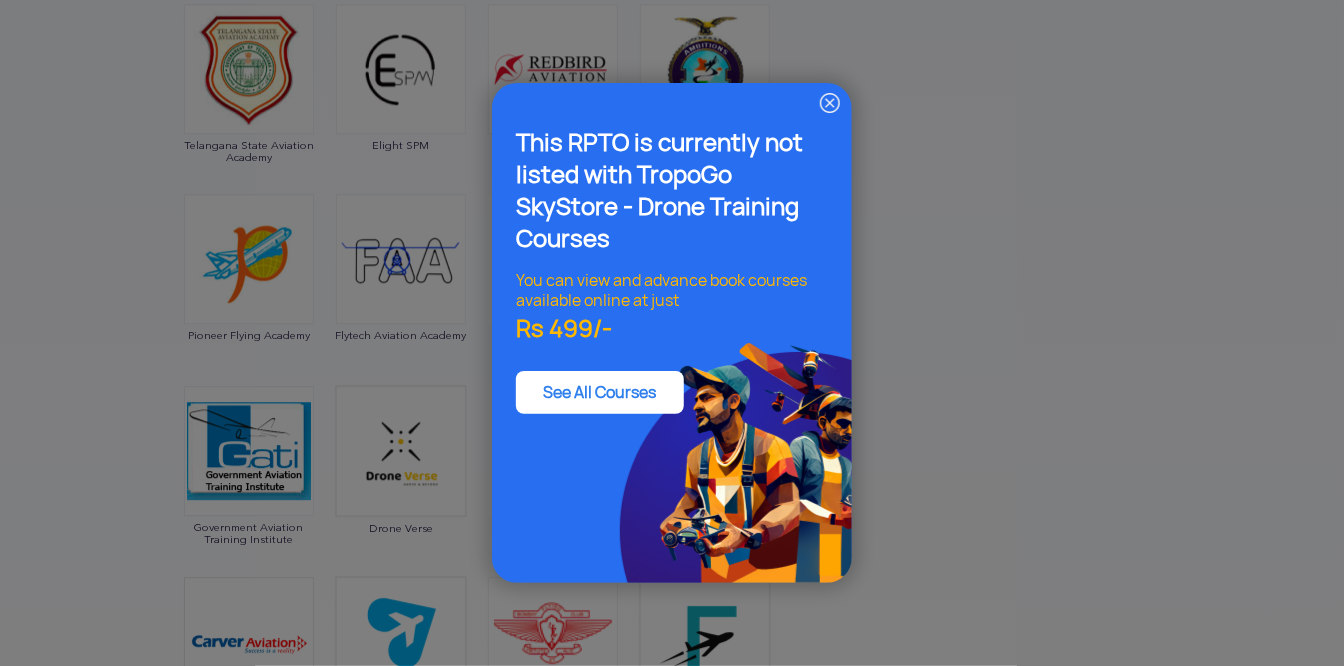 click at bounding box center (830, 103) 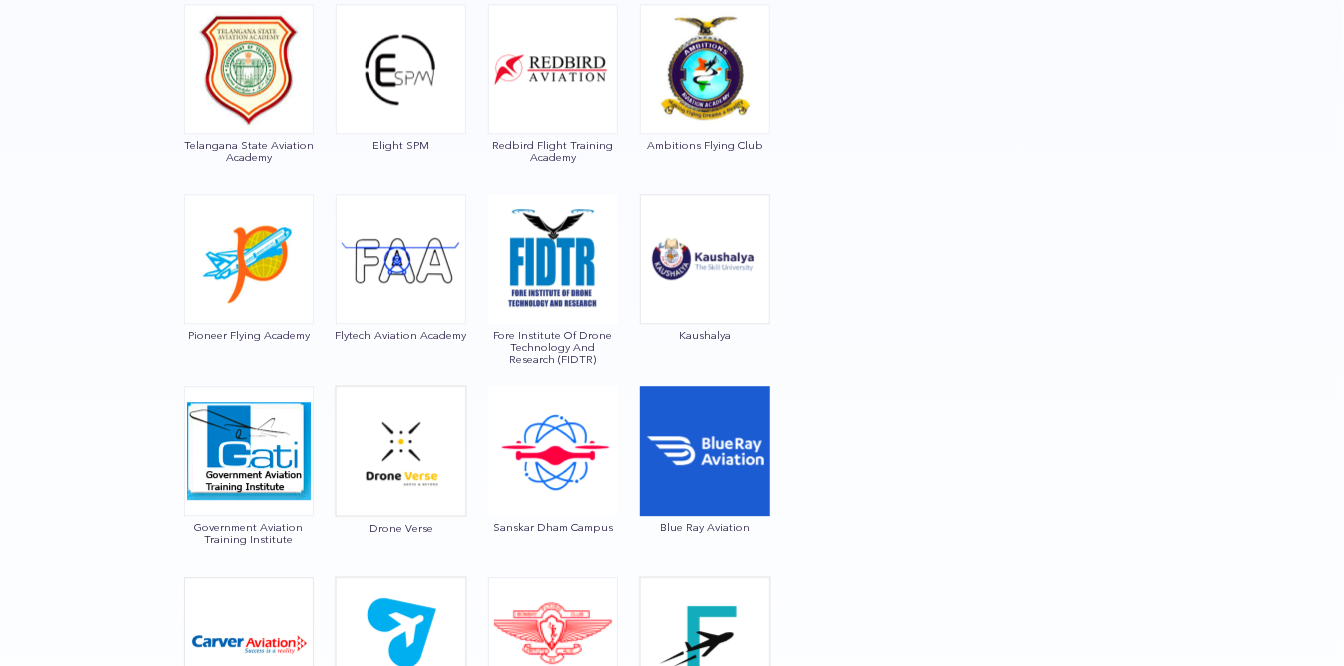 click at bounding box center [553, 451] 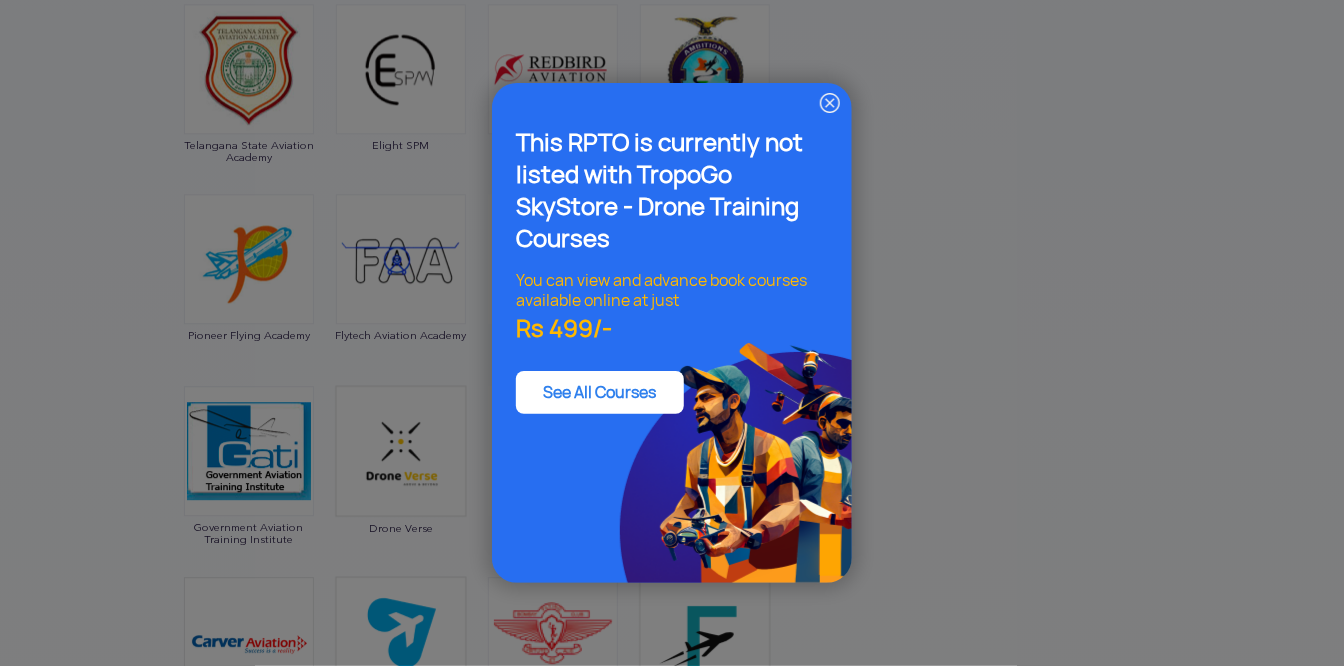 click at bounding box center (830, 103) 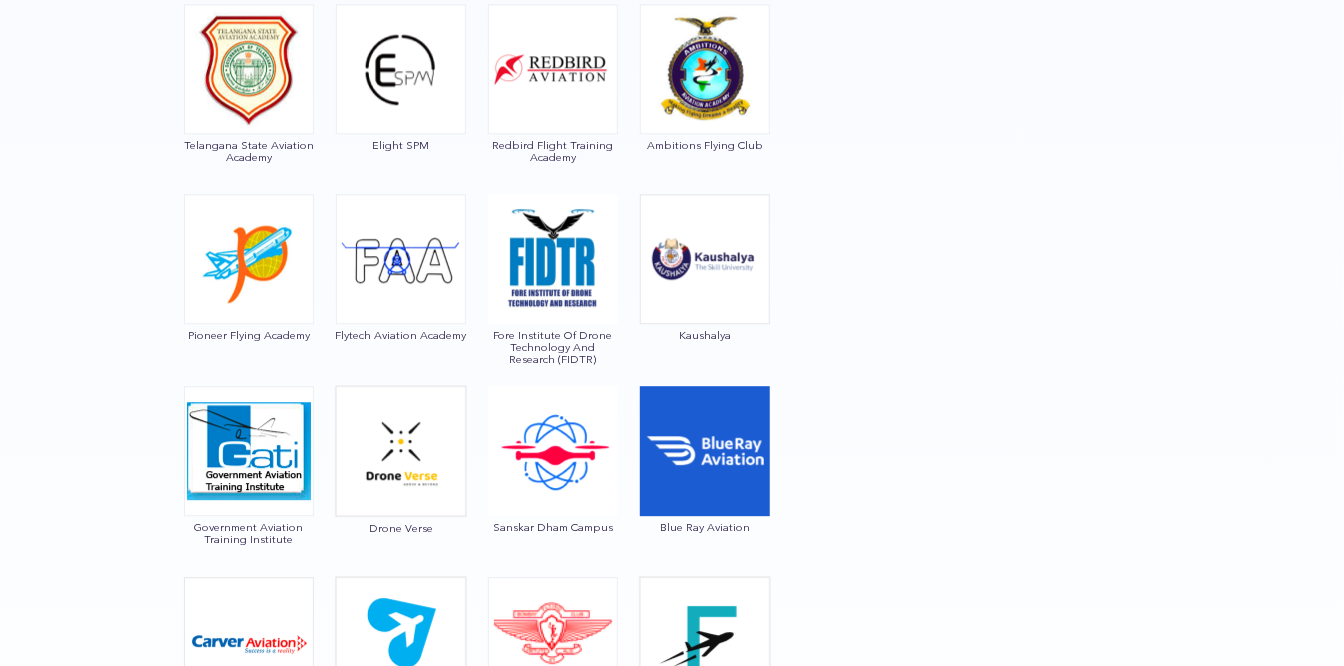 scroll, scrollTop: 1644, scrollLeft: 0, axis: vertical 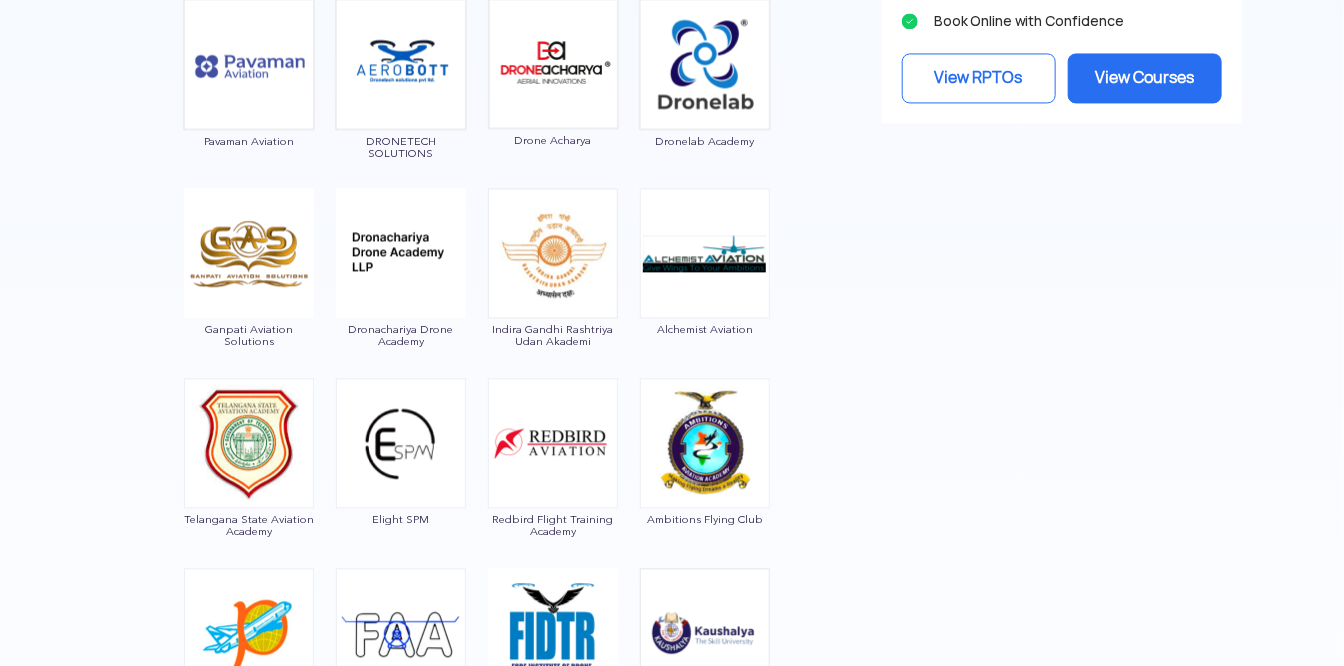 click at bounding box center [553, 253] 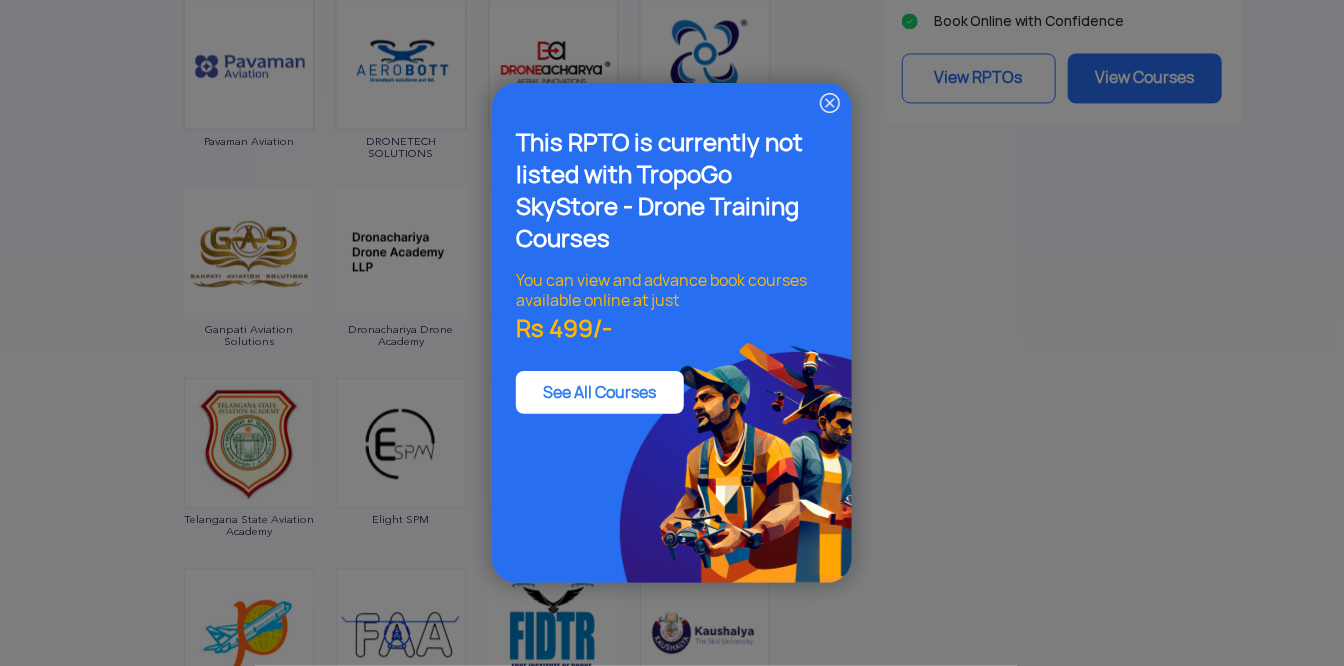 click at bounding box center (830, 103) 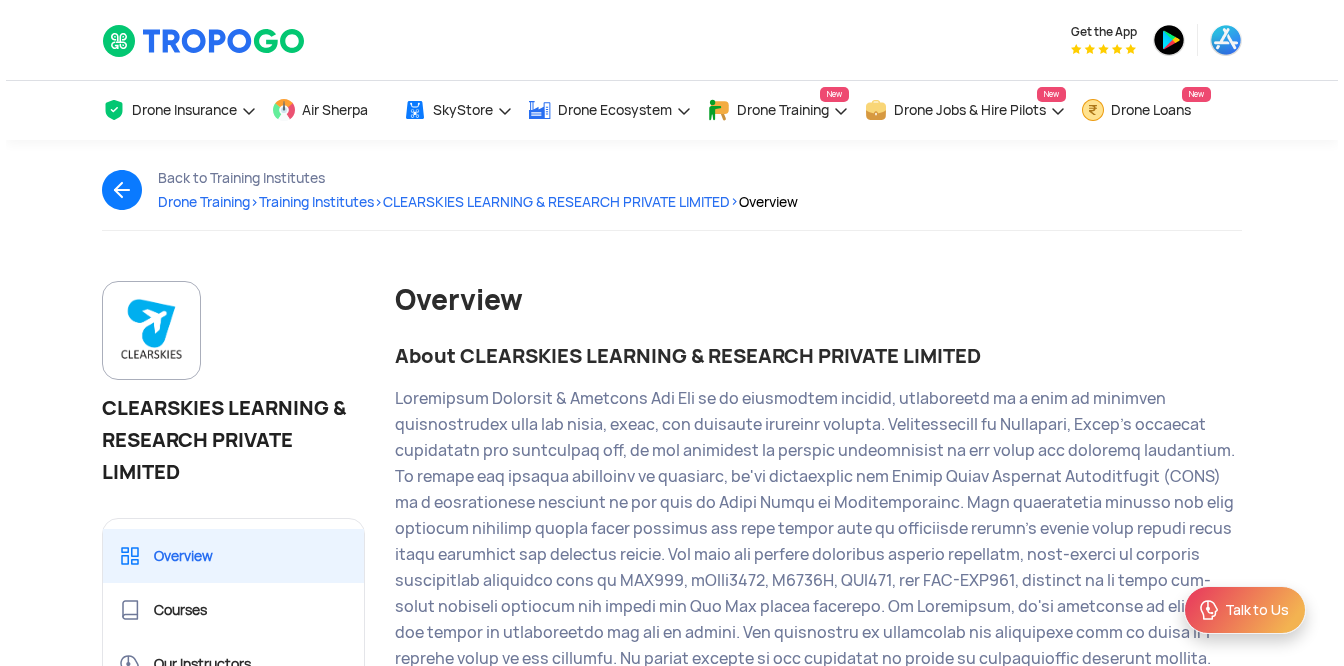 scroll, scrollTop: 0, scrollLeft: 0, axis: both 